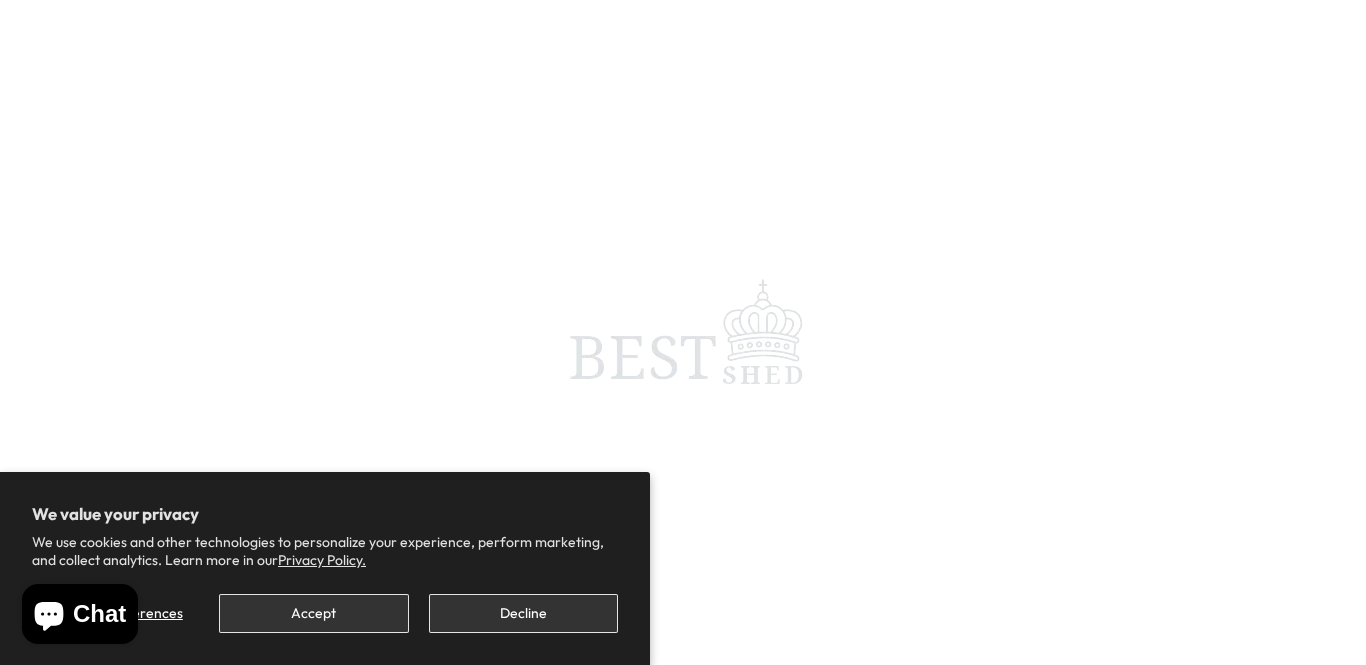 scroll, scrollTop: 0, scrollLeft: 0, axis: both 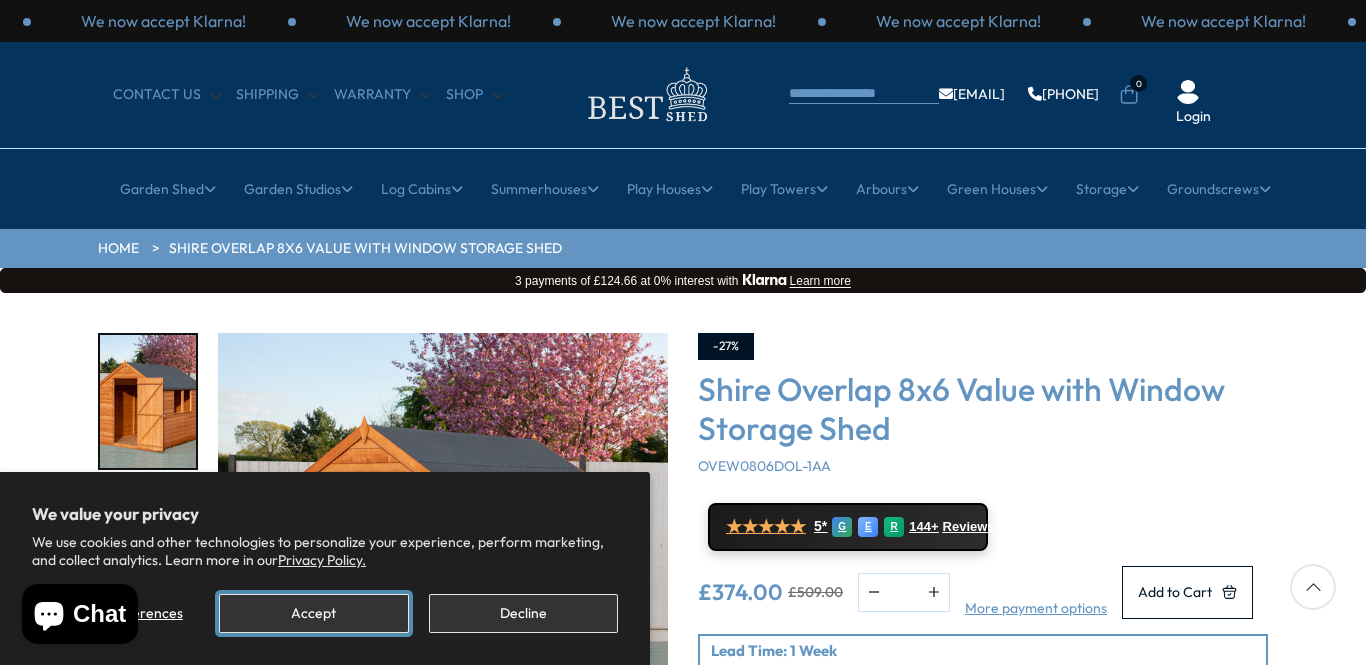 click on "Accept" at bounding box center (313, 613) 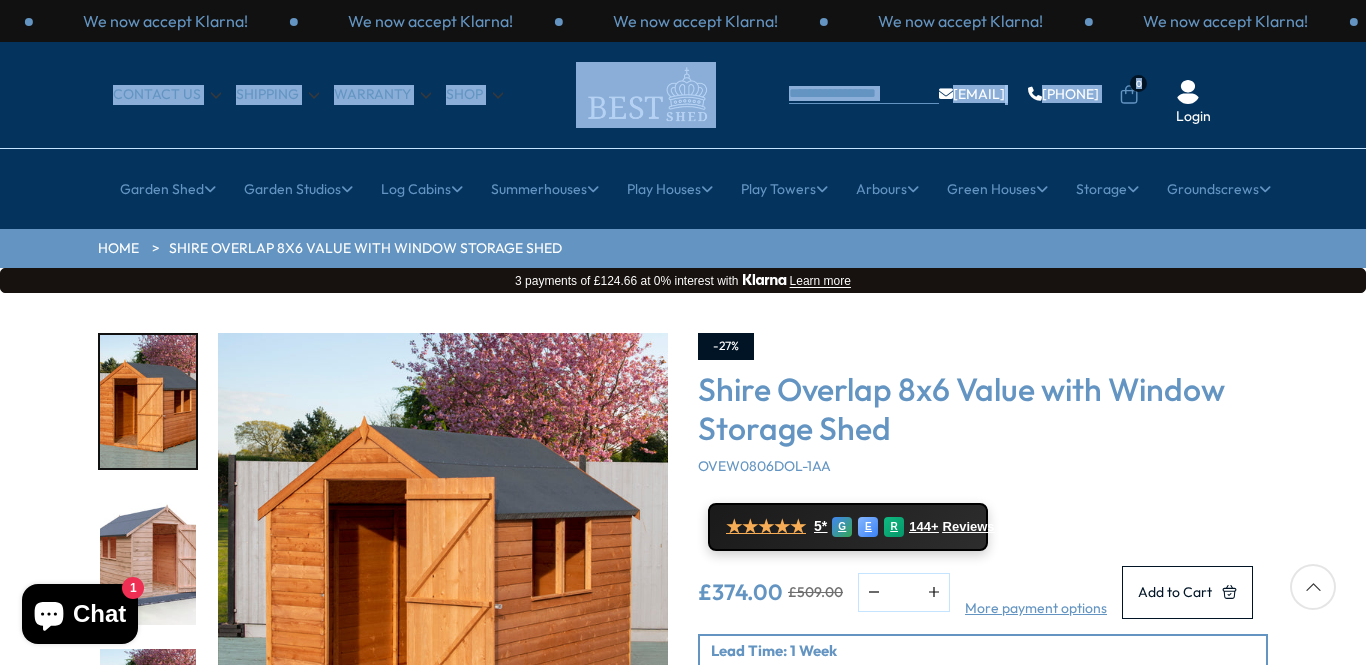 drag, startPoint x: 1365, startPoint y: 50, endPoint x: 1364, endPoint y: 143, distance: 93.00538 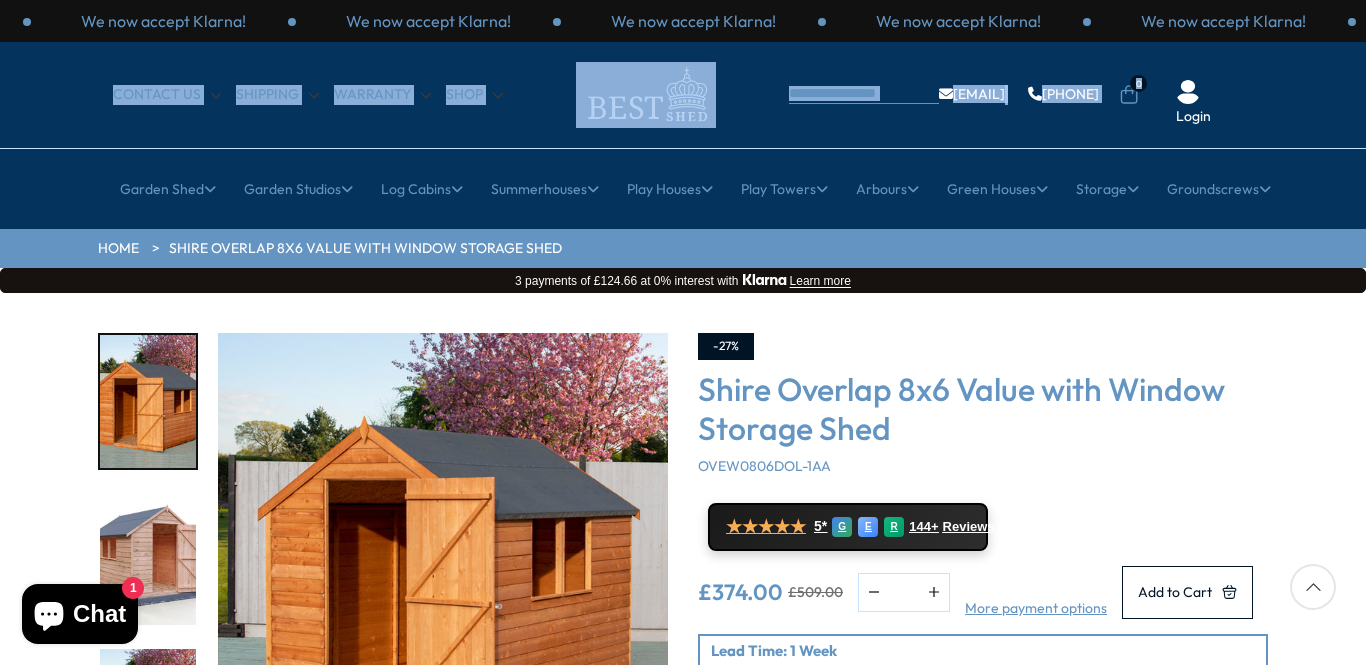 click at bounding box center [443, 558] 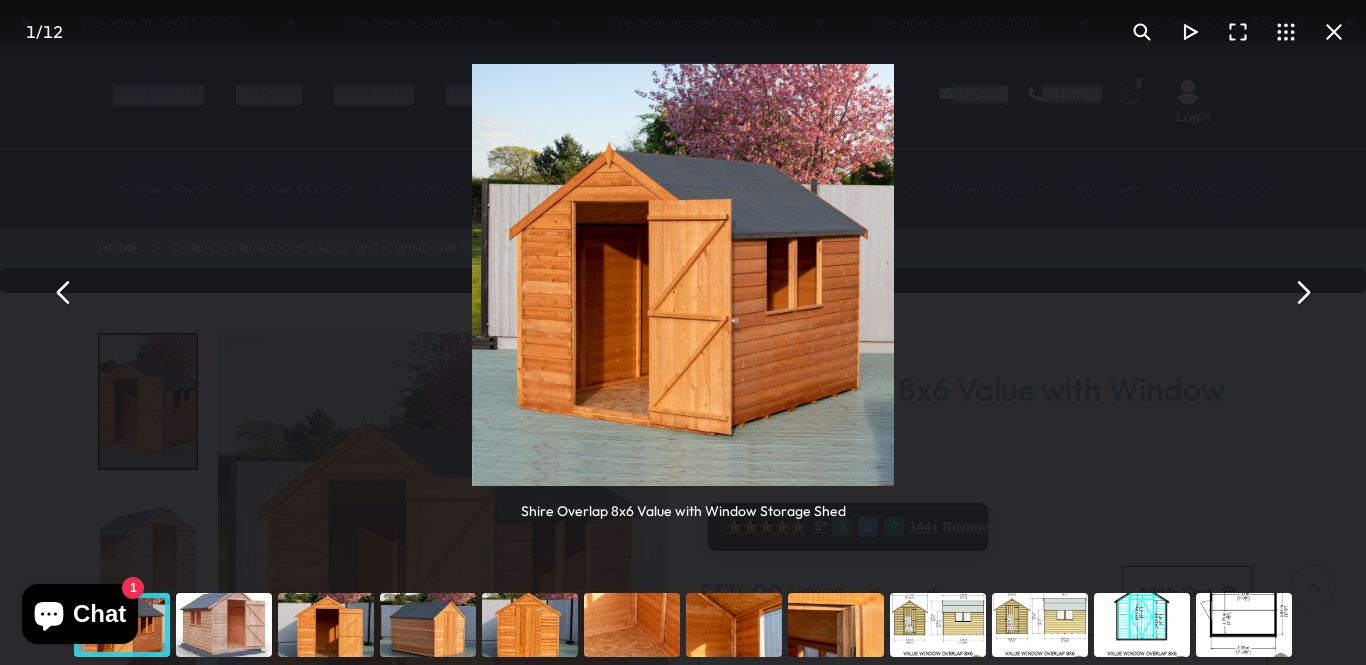 click at bounding box center (1302, 293) 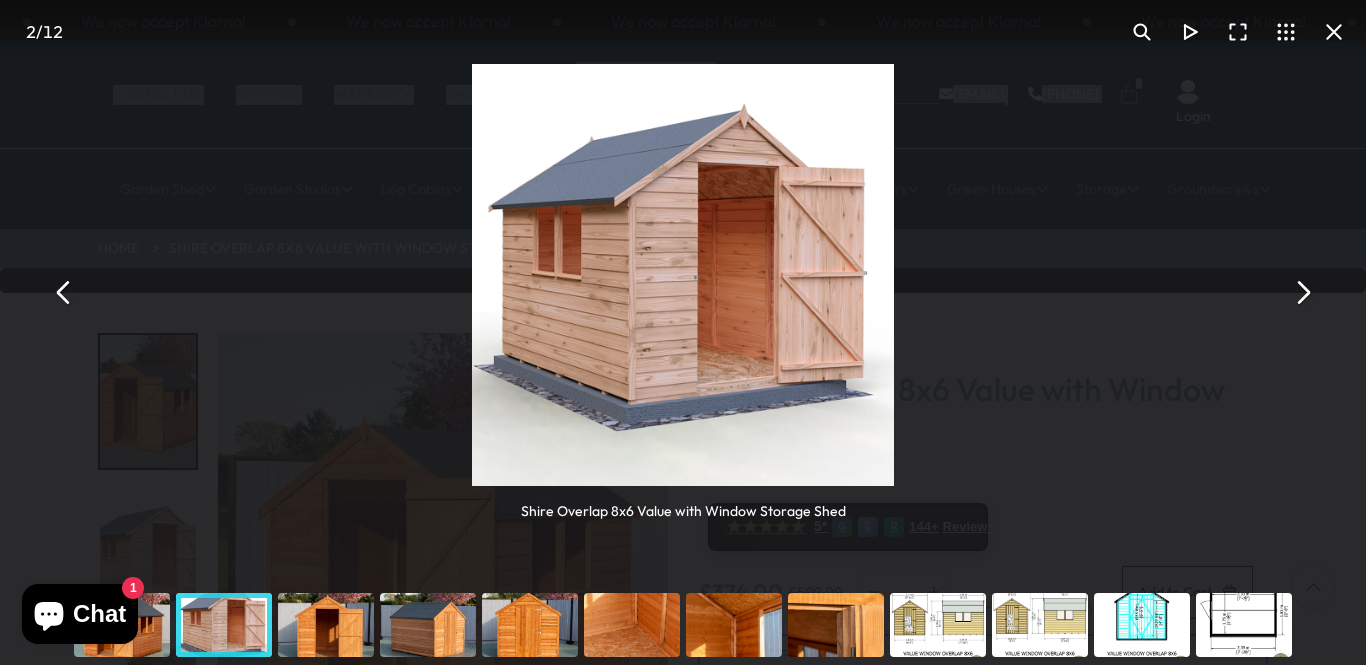 click at bounding box center (1302, 293) 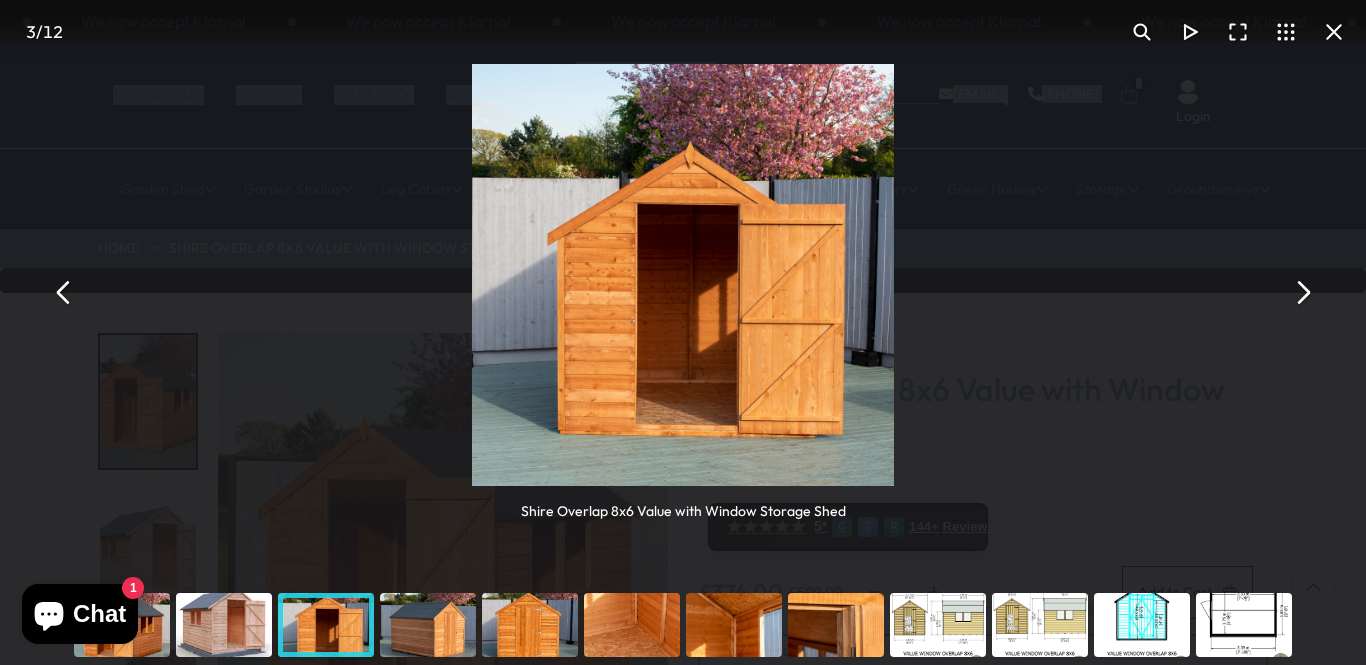 click at bounding box center (1302, 293) 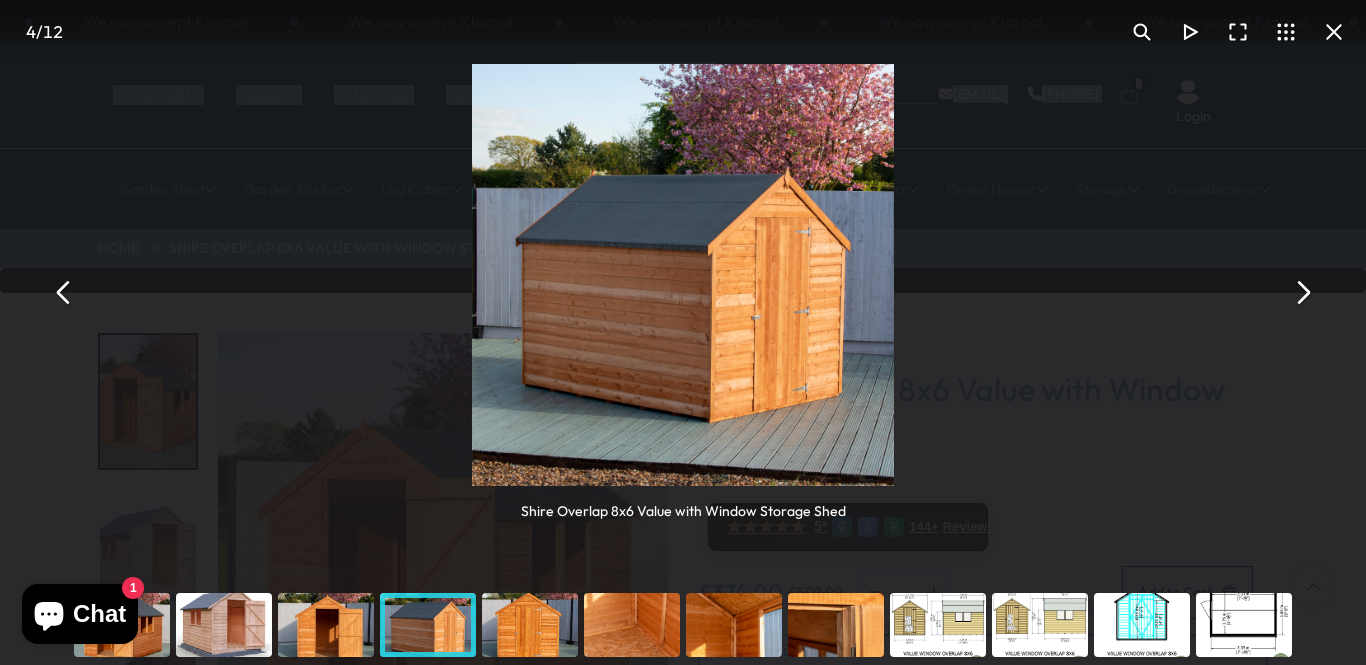 click at bounding box center [1302, 293] 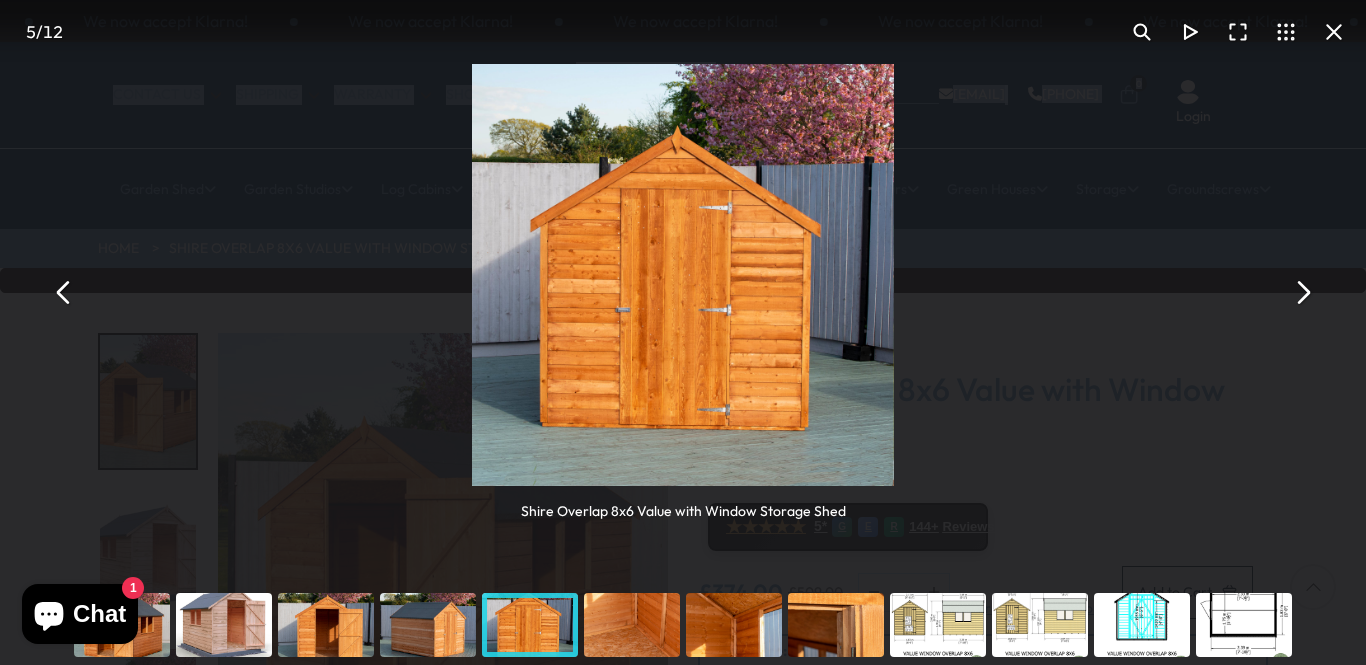 click at bounding box center (1302, 293) 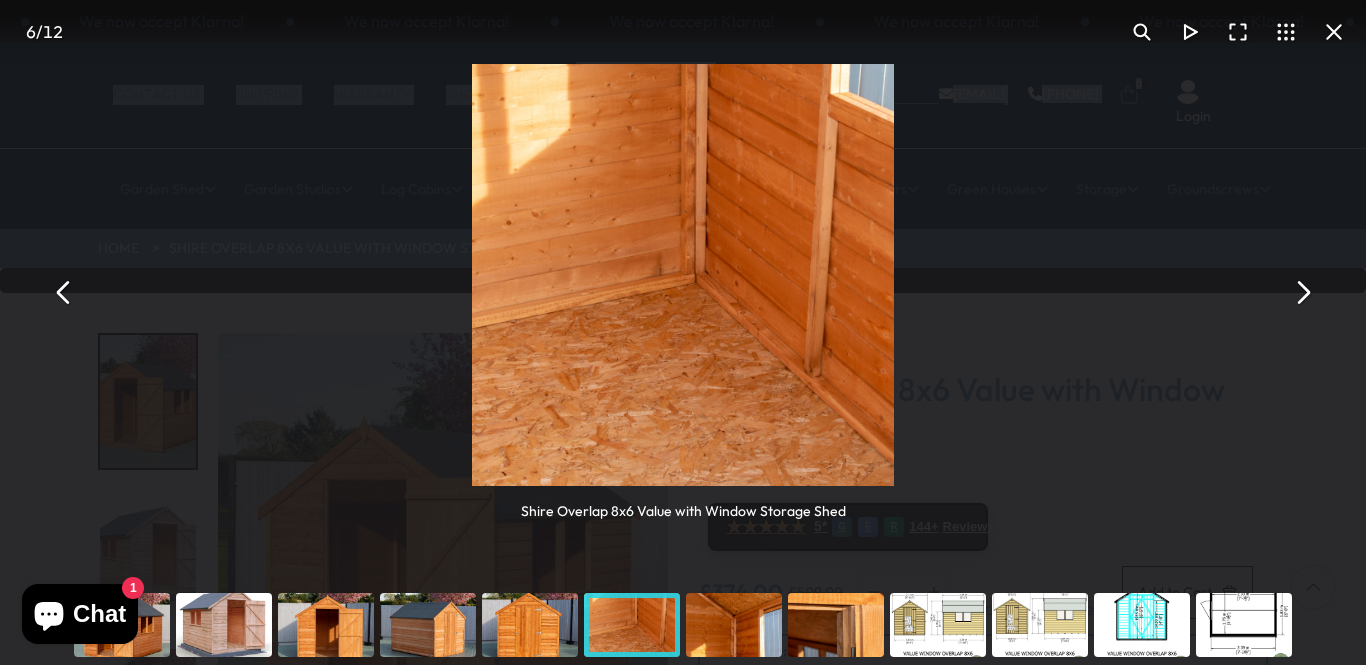 click at bounding box center [1302, 293] 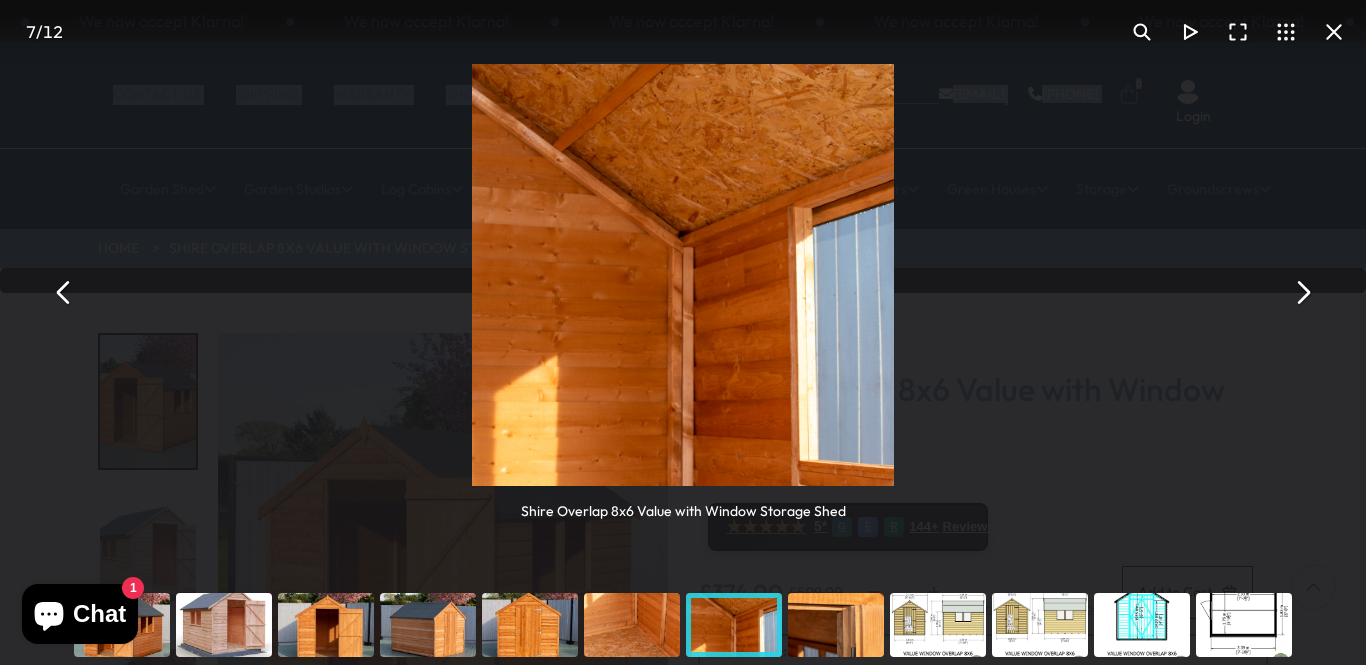 click at bounding box center [1302, 293] 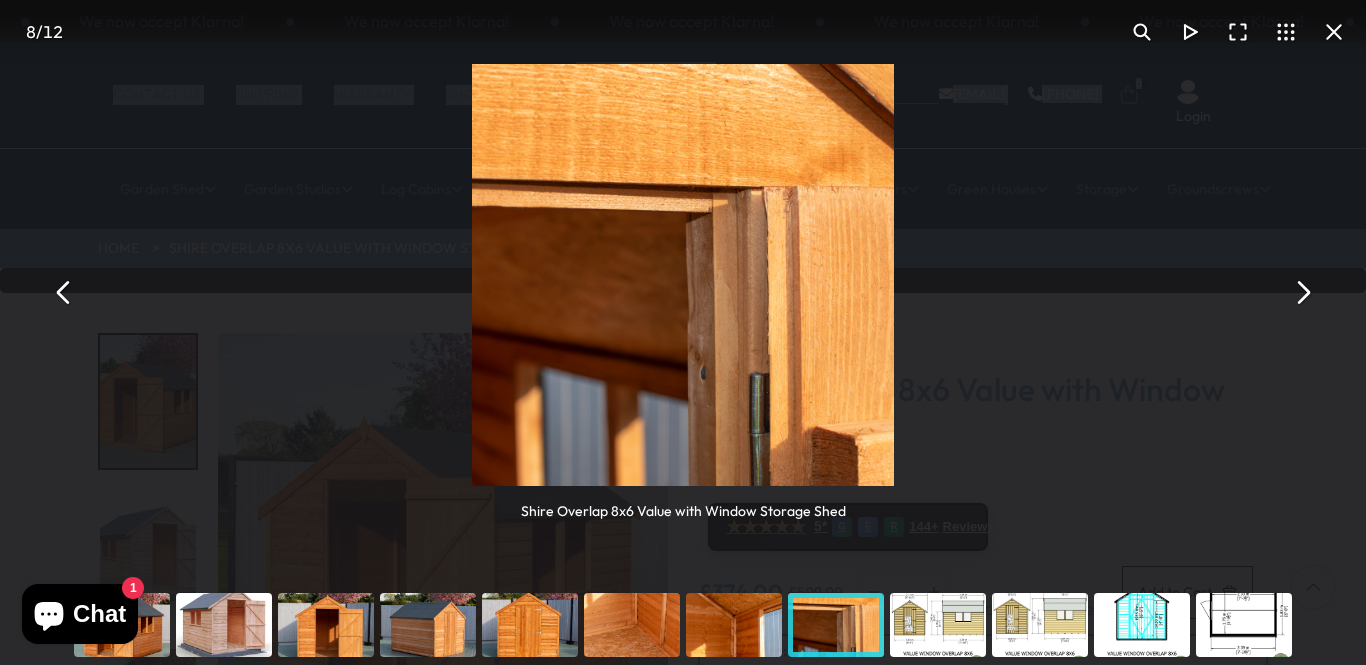 click at bounding box center (1302, 293) 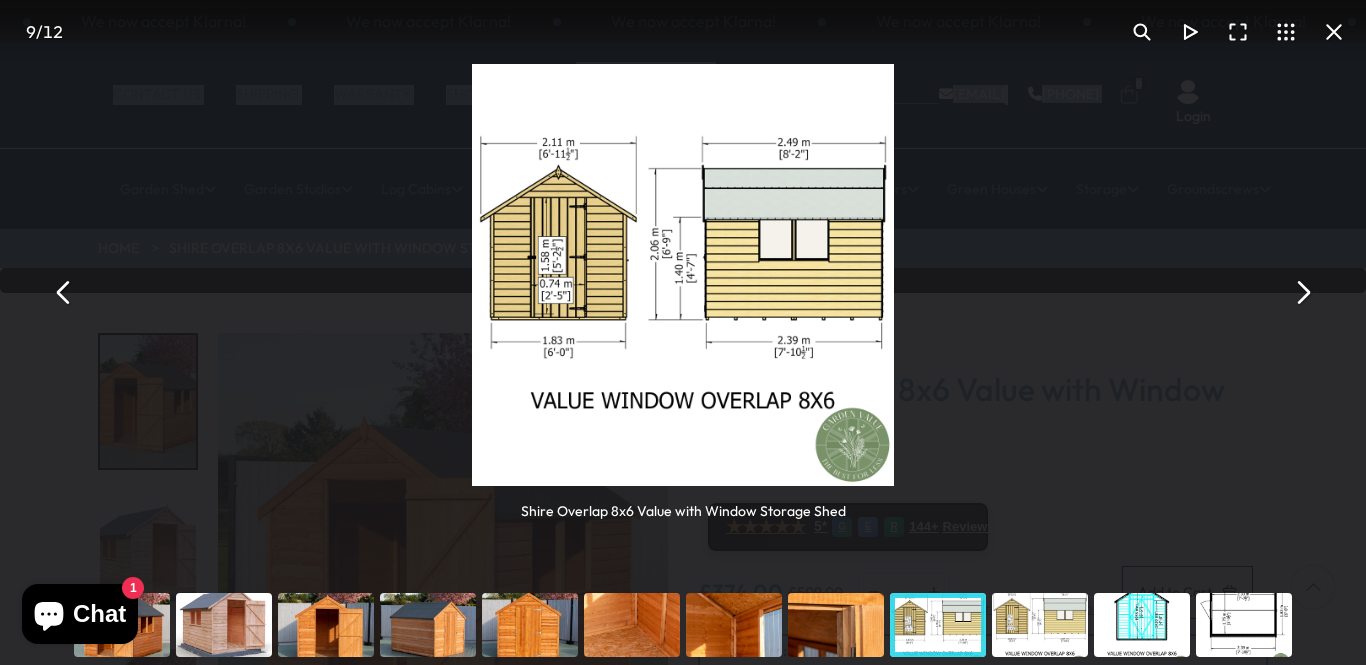 click at bounding box center (1302, 293) 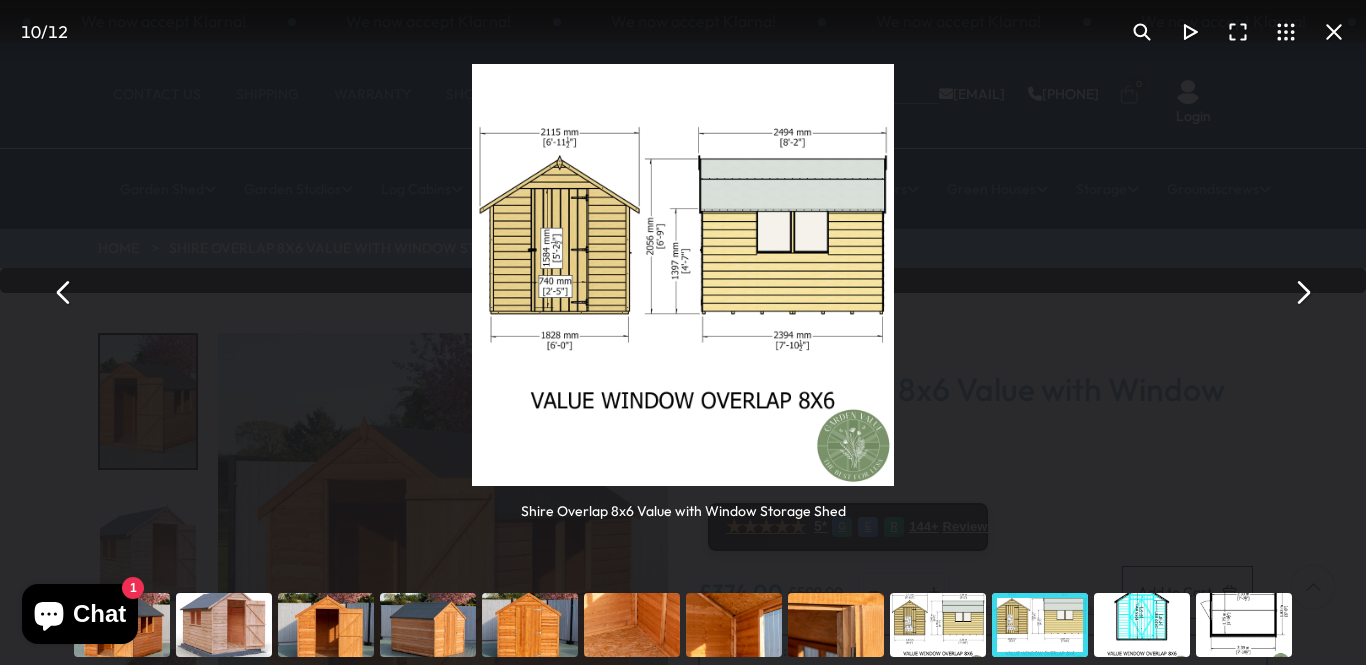 click on "Chat 1" at bounding box center [80, 614] 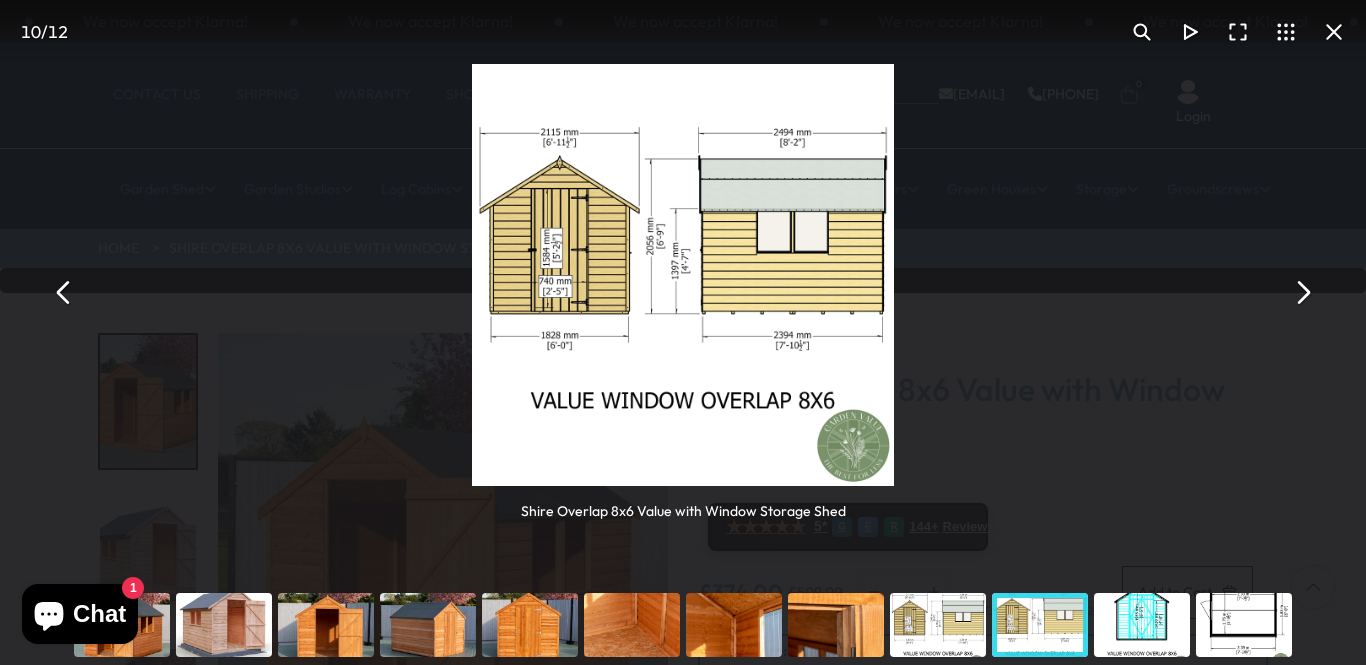 click at bounding box center (224, 625) 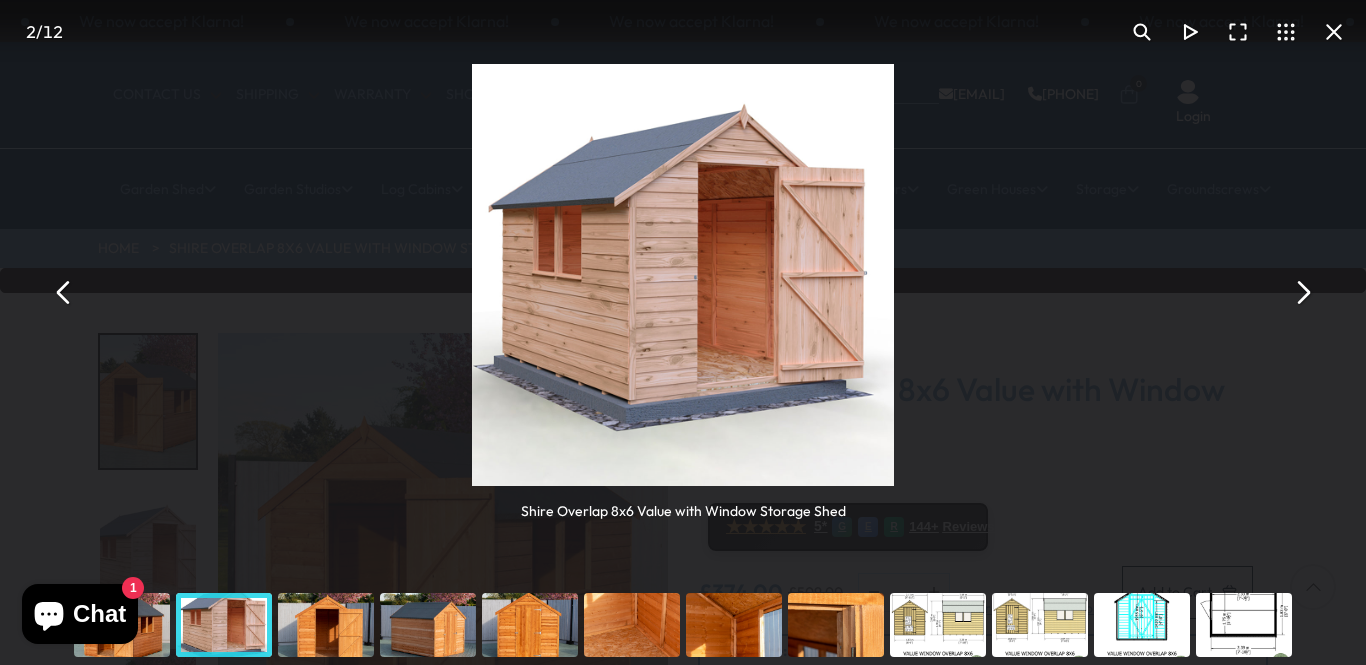click at bounding box center (64, 293) 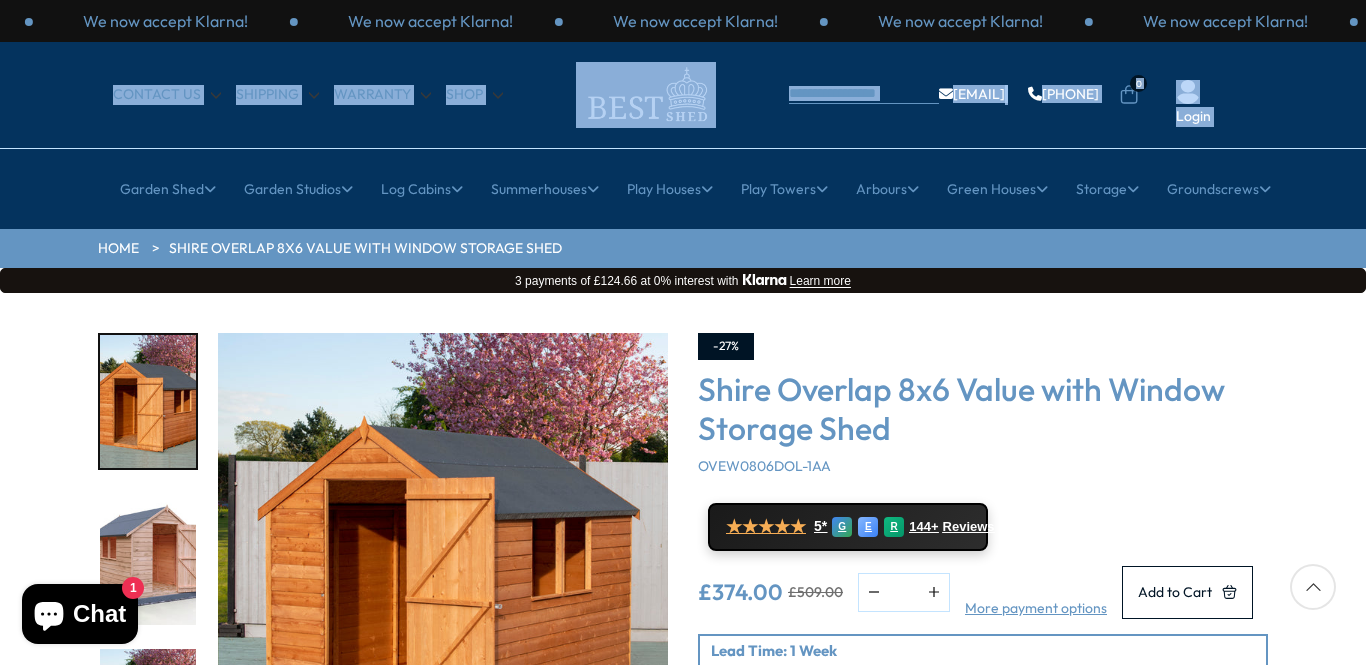drag, startPoint x: 1365, startPoint y: 40, endPoint x: 1365, endPoint y: 158, distance: 118 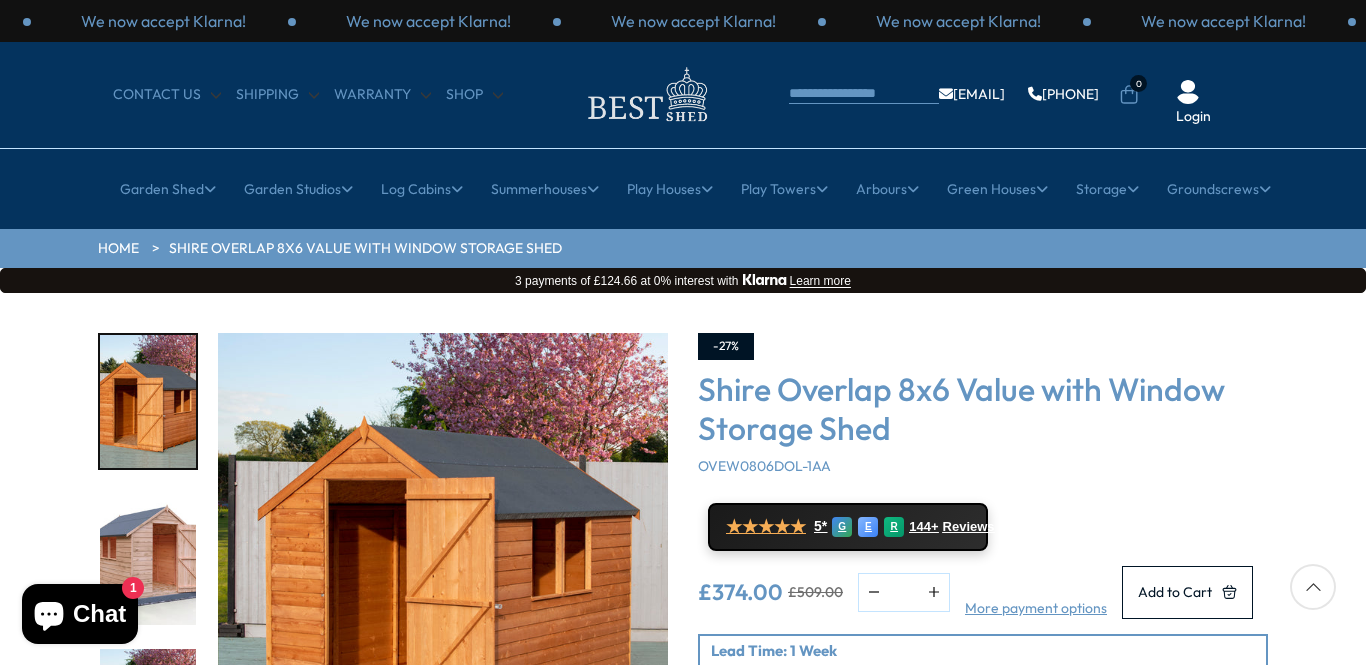 drag, startPoint x: 1365, startPoint y: 306, endPoint x: 1365, endPoint y: 207, distance: 99 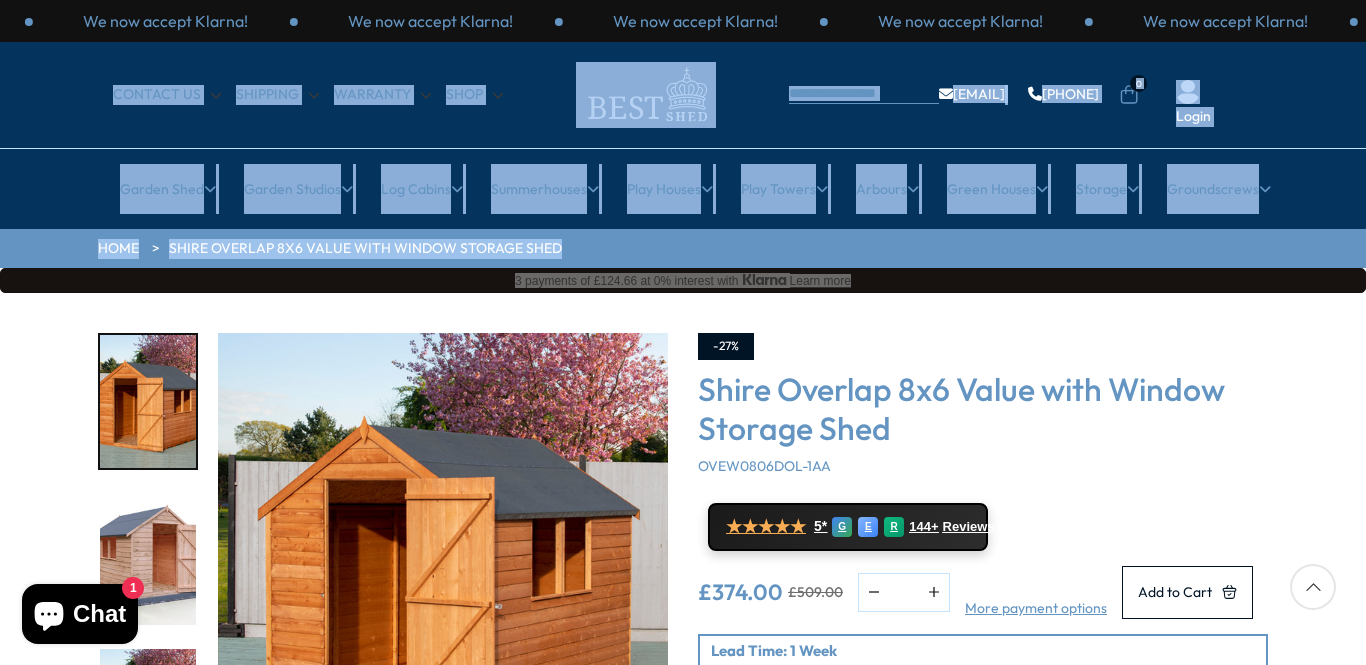 drag, startPoint x: 1365, startPoint y: 42, endPoint x: 1365, endPoint y: 358, distance: 316 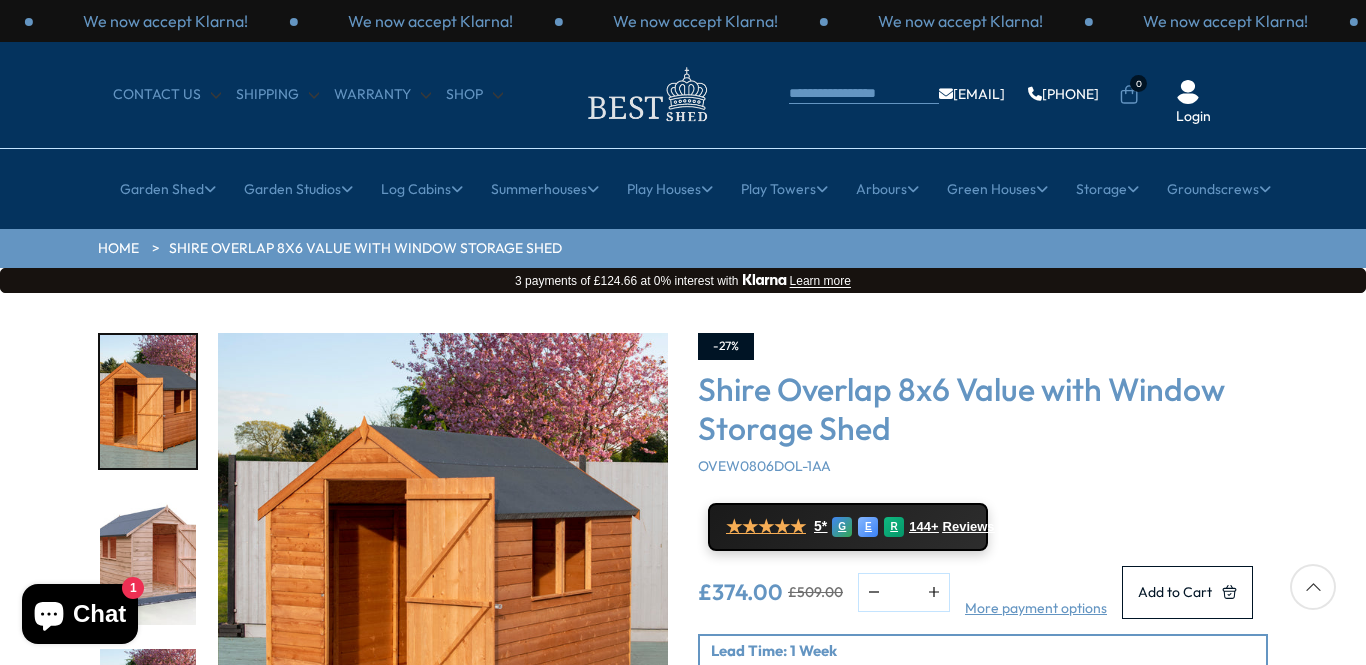 click at bounding box center (1313, 587) 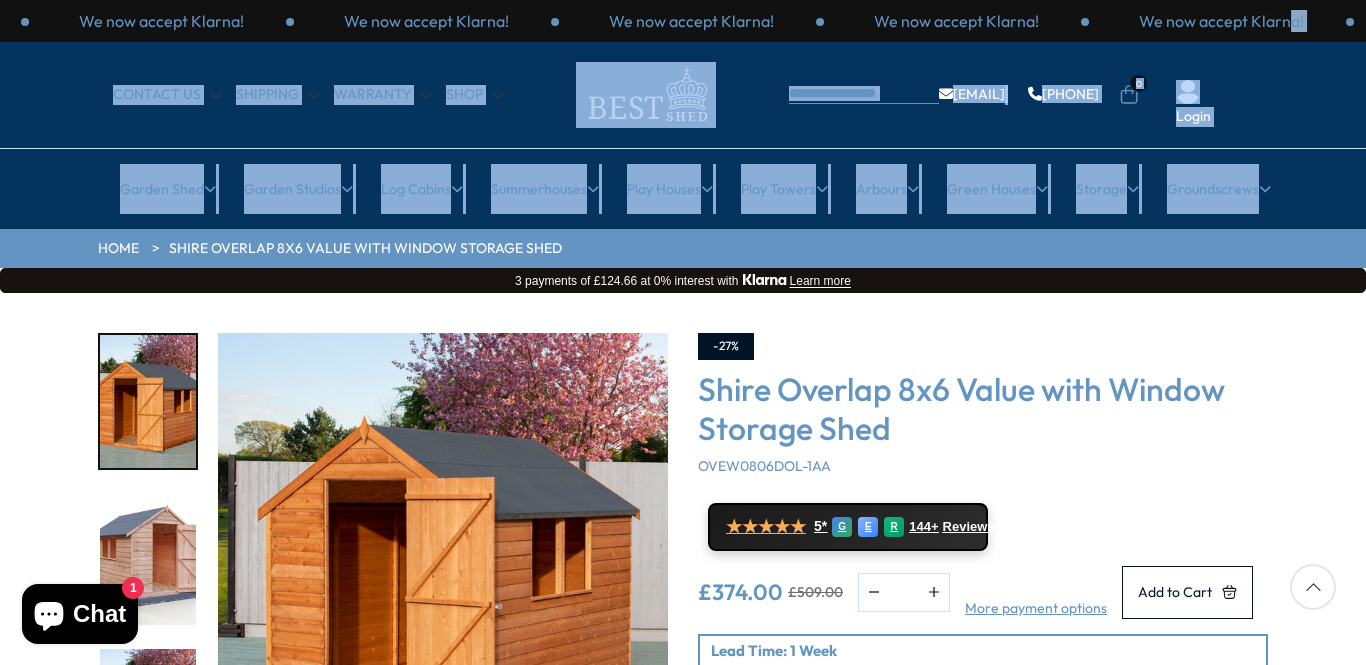 drag, startPoint x: 1365, startPoint y: 23, endPoint x: 1365, endPoint y: 235, distance: 212 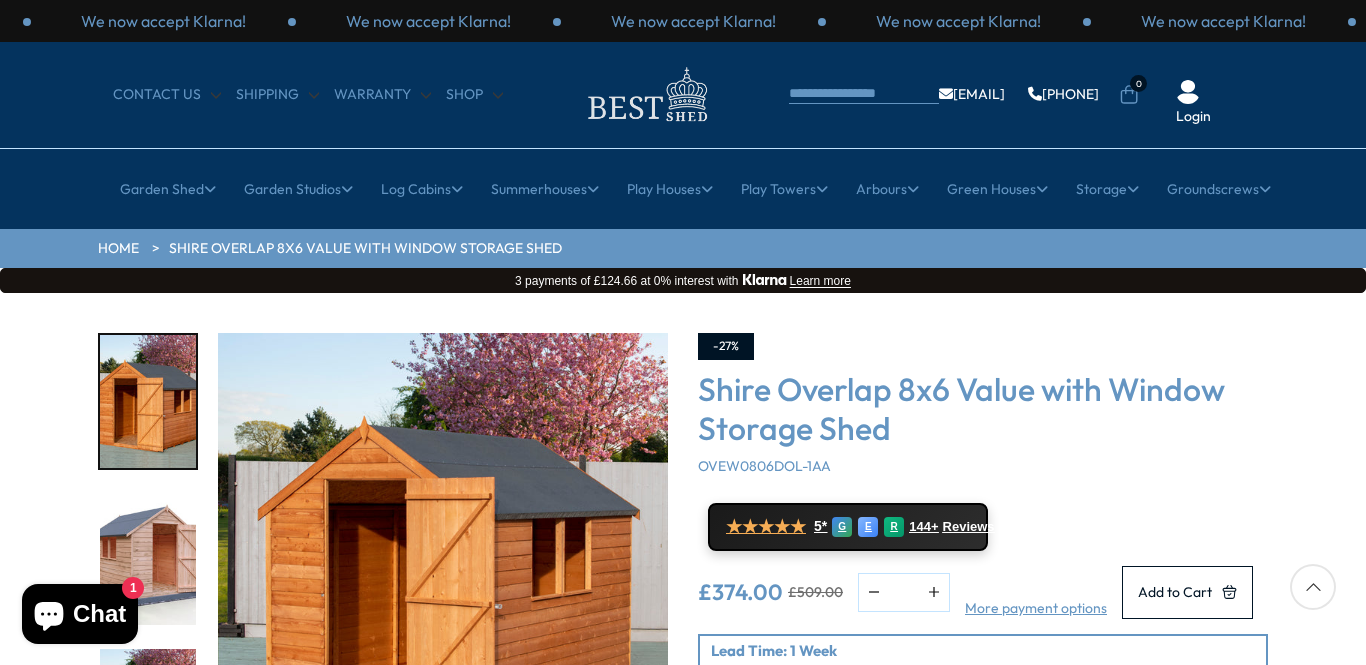 click on "3 payments of £124.66 at 0% interest with
Klarna
Learn more" at bounding box center [683, 280] 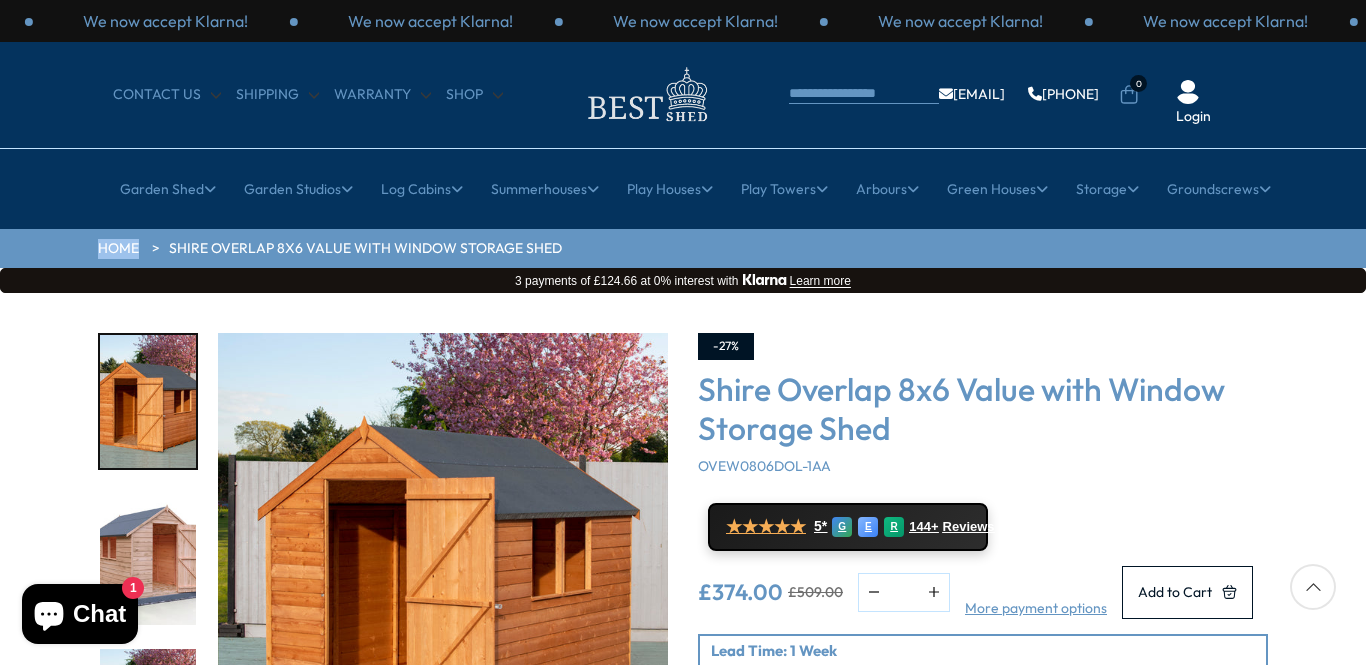 drag, startPoint x: 1364, startPoint y: 189, endPoint x: 1365, endPoint y: 246, distance: 57.00877 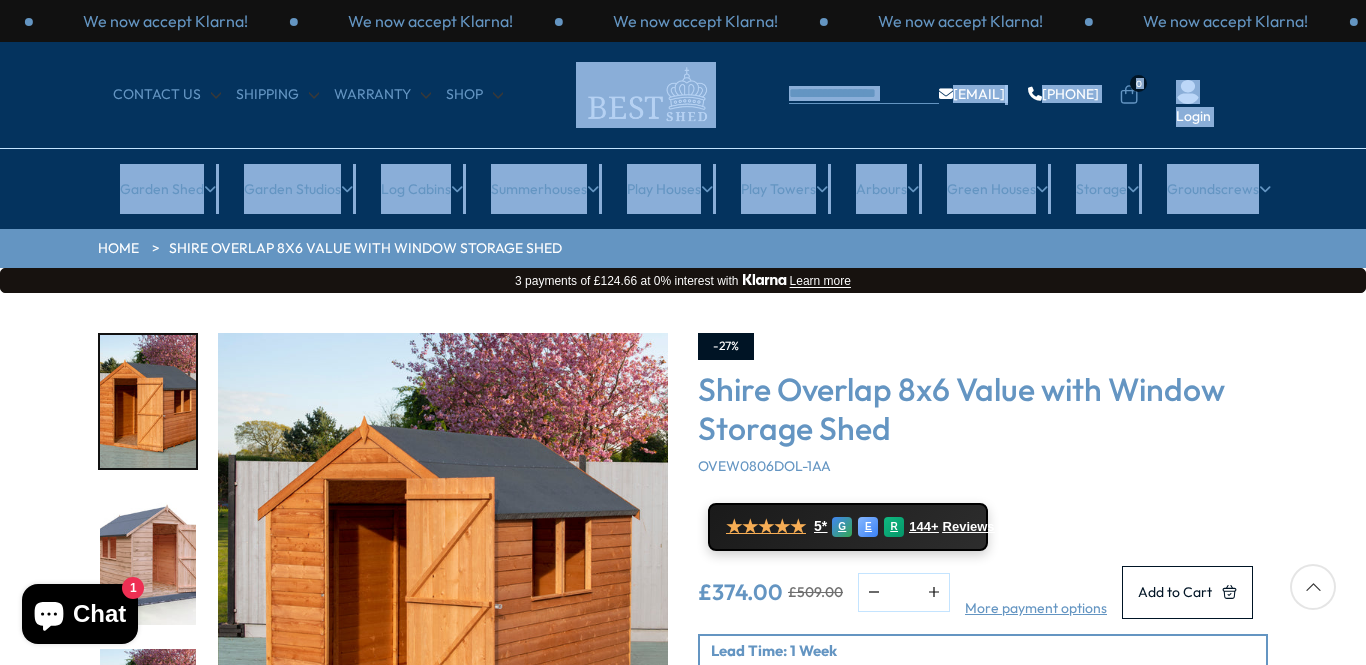 drag, startPoint x: 1357, startPoint y: 124, endPoint x: 1363, endPoint y: 153, distance: 29.614185 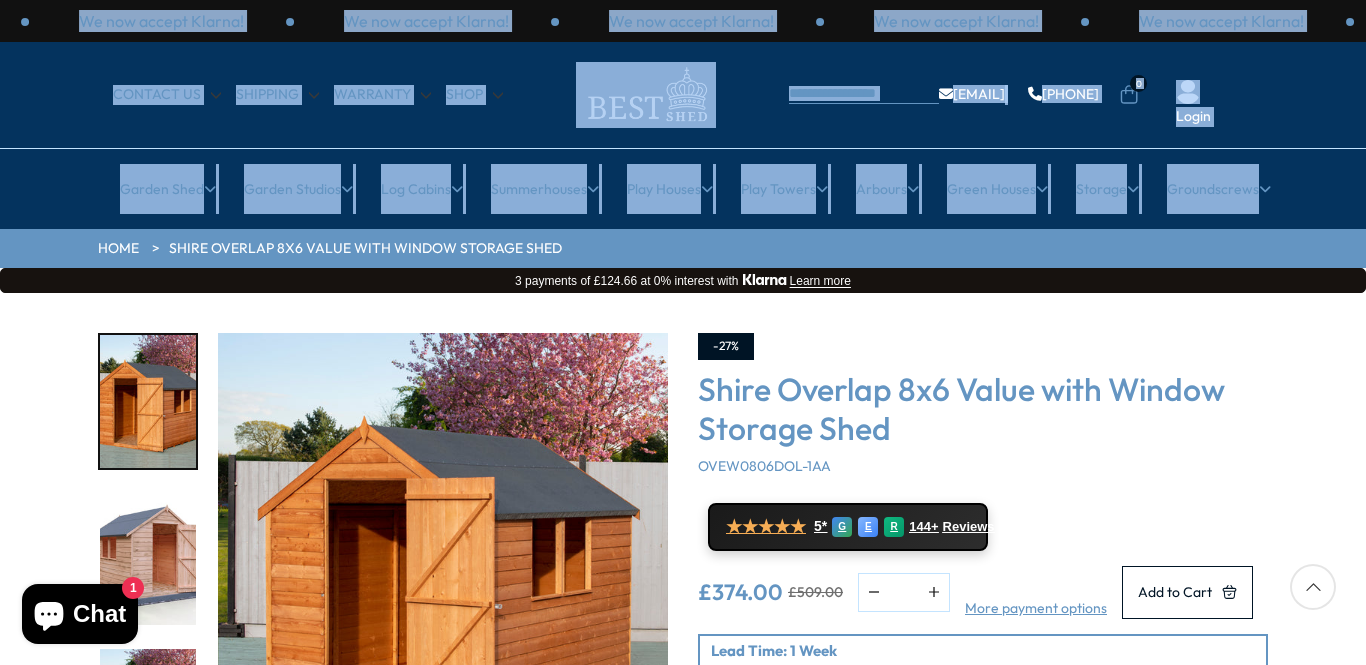 drag, startPoint x: 1365, startPoint y: 1, endPoint x: 1365, endPoint y: 177, distance: 176 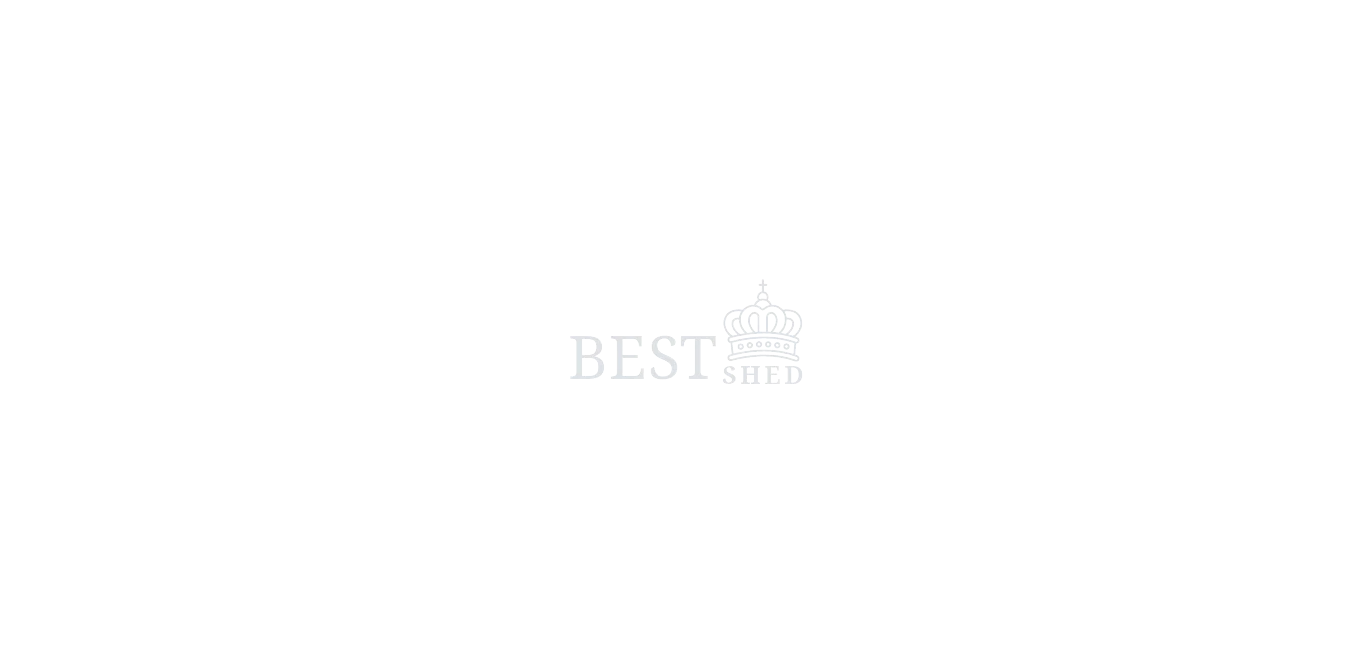 scroll, scrollTop: 0, scrollLeft: 0, axis: both 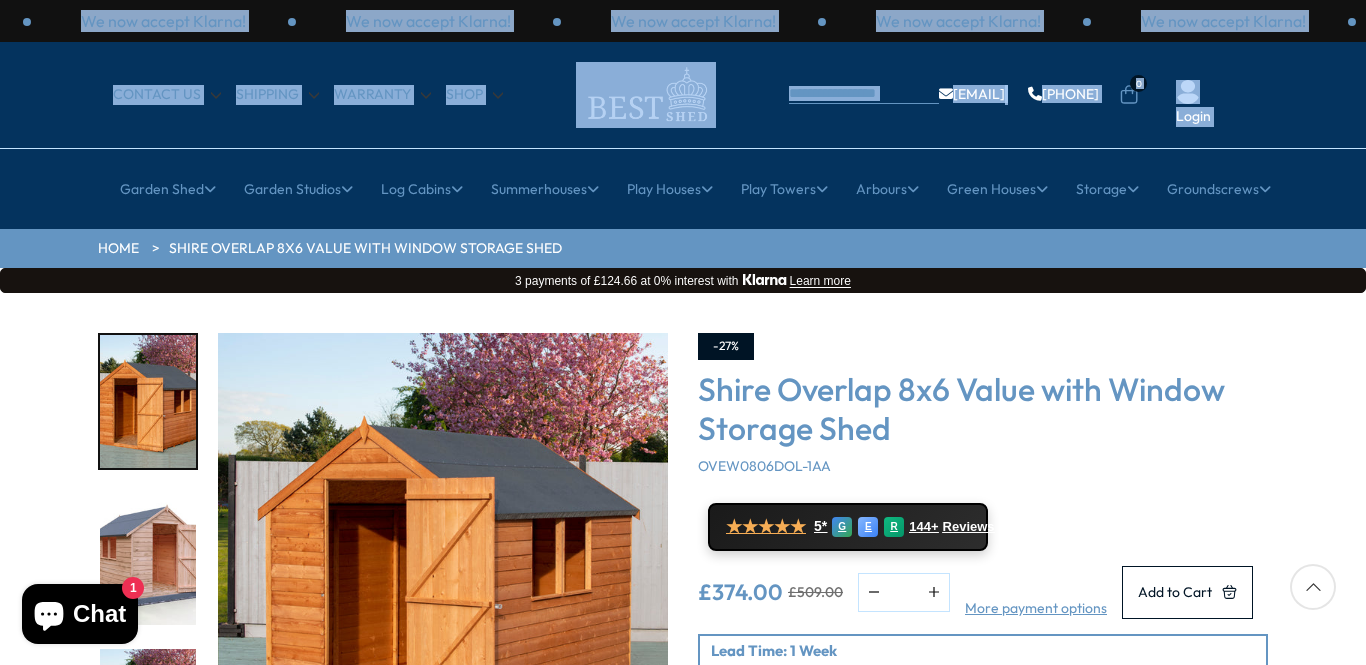 drag, startPoint x: 1365, startPoint y: 150, endPoint x: 1365, endPoint y: -20, distance: 170 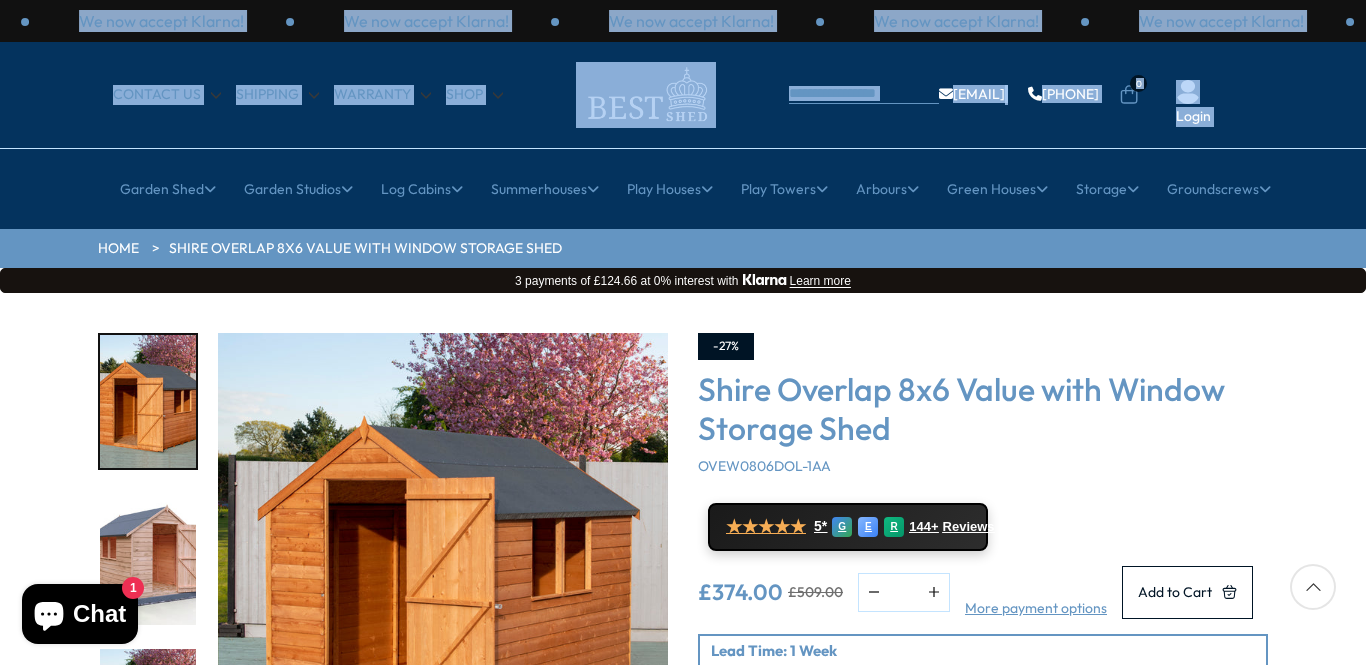 click on "CONTACT US
Shipping
Warranty
Shop
[EMAIL]
[PHONE]
0
Login" at bounding box center (683, 95) 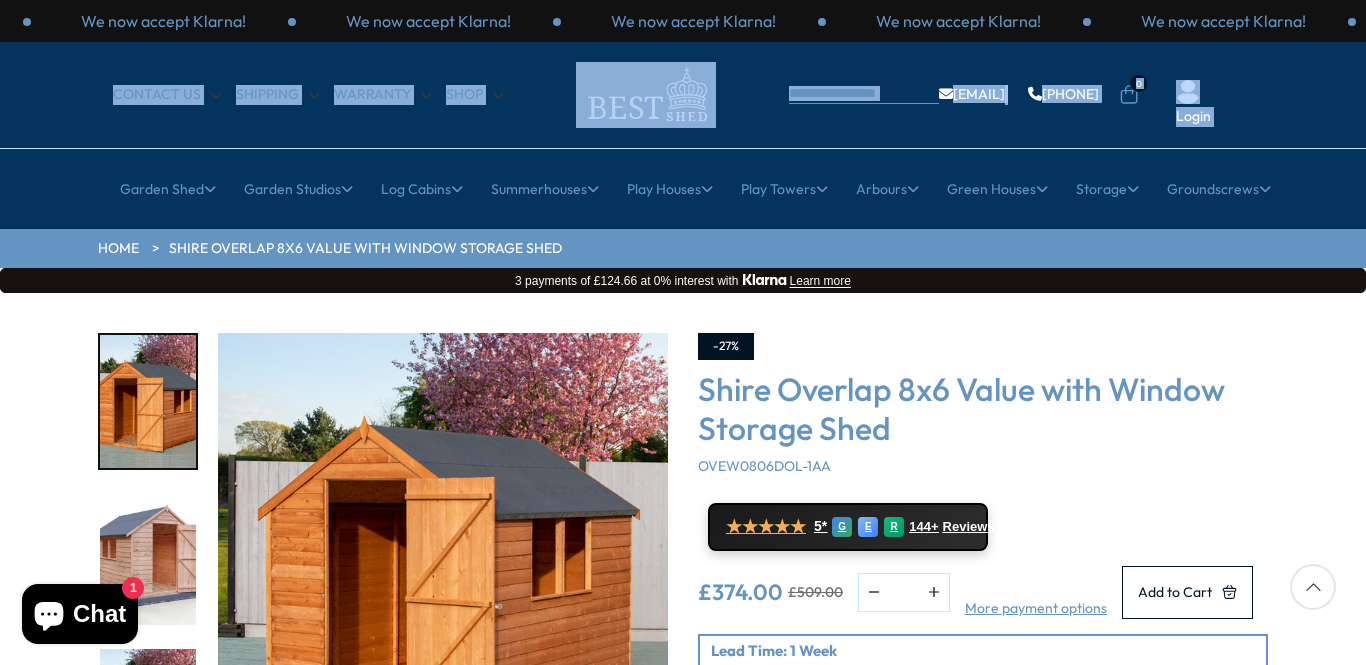 drag, startPoint x: 1365, startPoint y: 56, endPoint x: 1365, endPoint y: 154, distance: 98 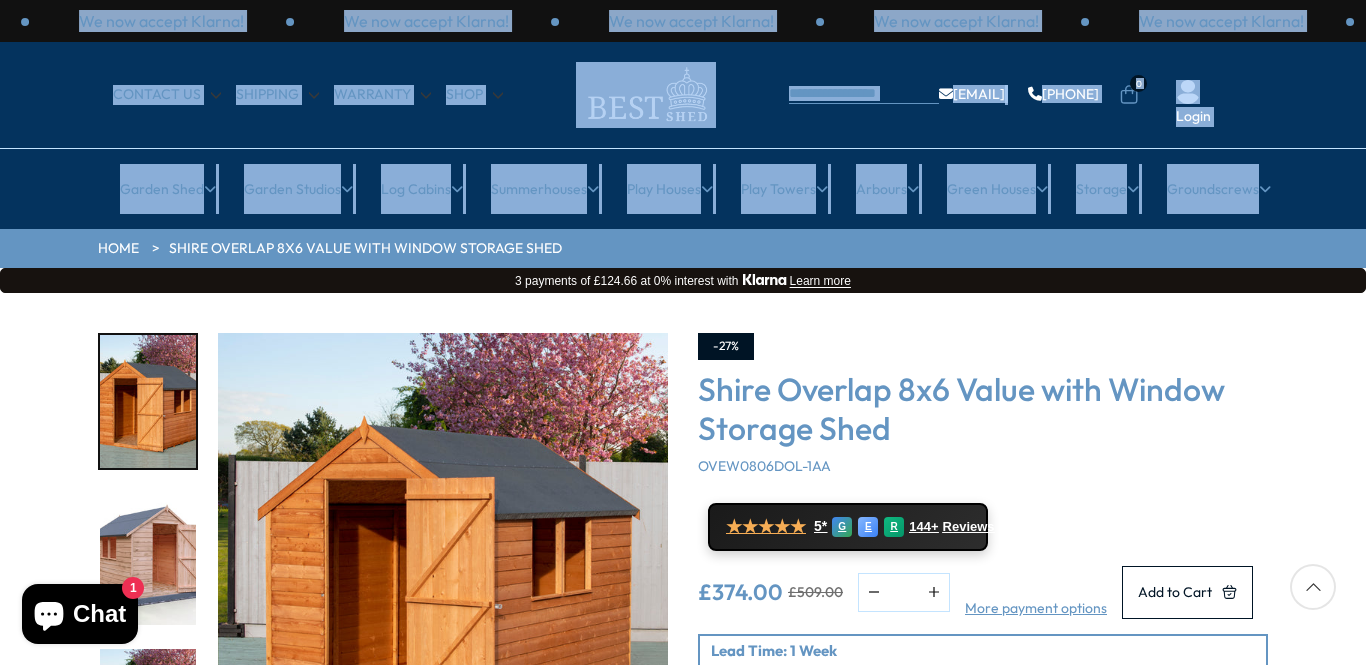 drag, startPoint x: 1359, startPoint y: 1, endPoint x: 1365, endPoint y: 80, distance: 79.22752 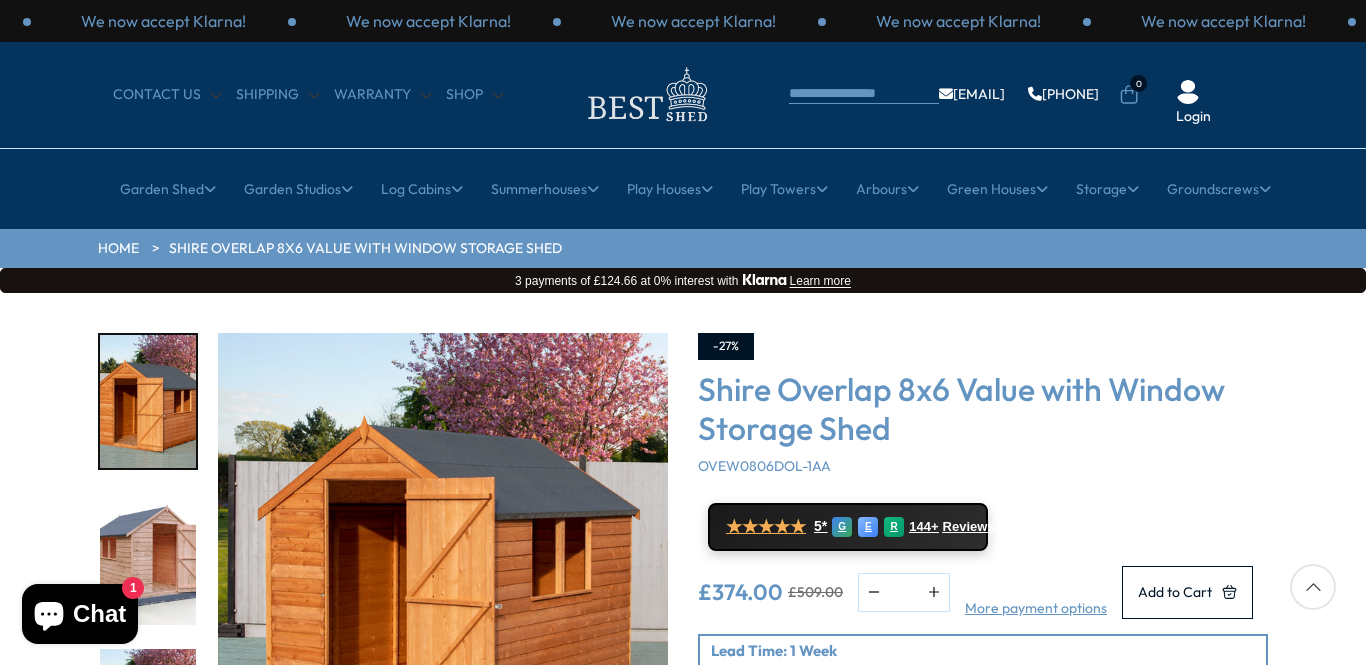 drag, startPoint x: 1365, startPoint y: 191, endPoint x: 1361, endPoint y: 78, distance: 113.07078 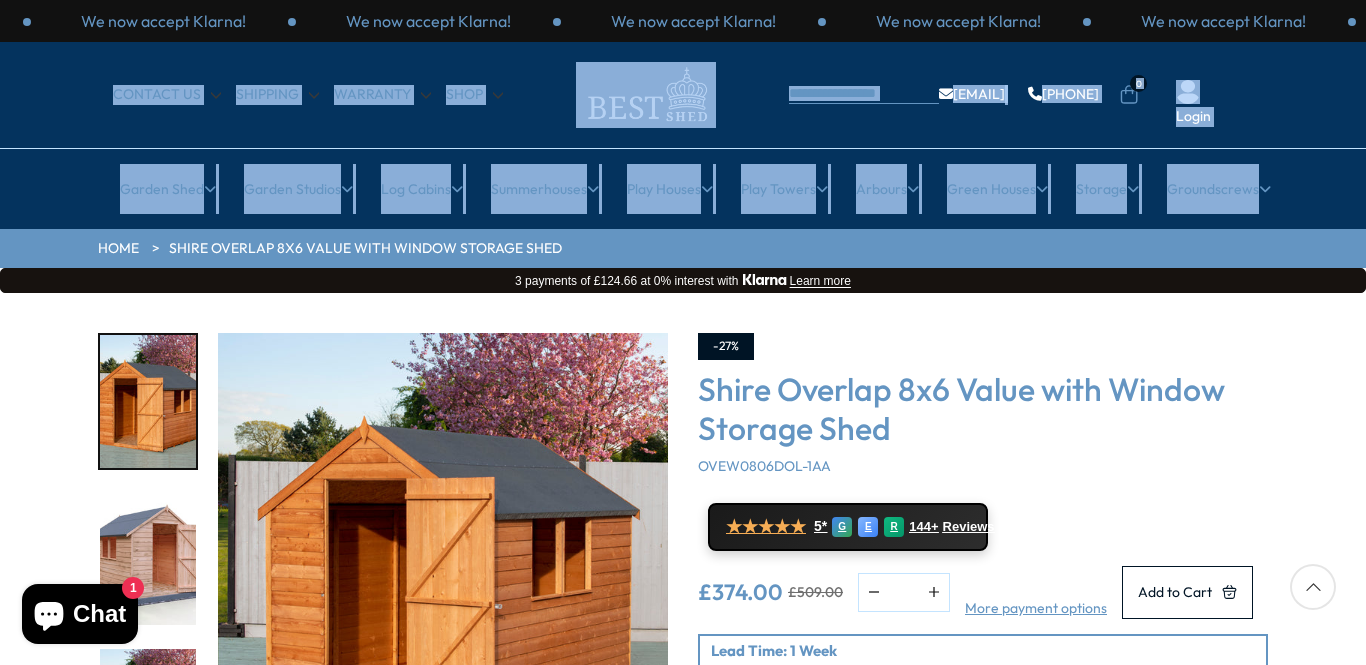 click on "CONTACT US
Shipping
Warranty
Shop
[EMAIL]
[PHONE]
0
Login" at bounding box center [683, 95] 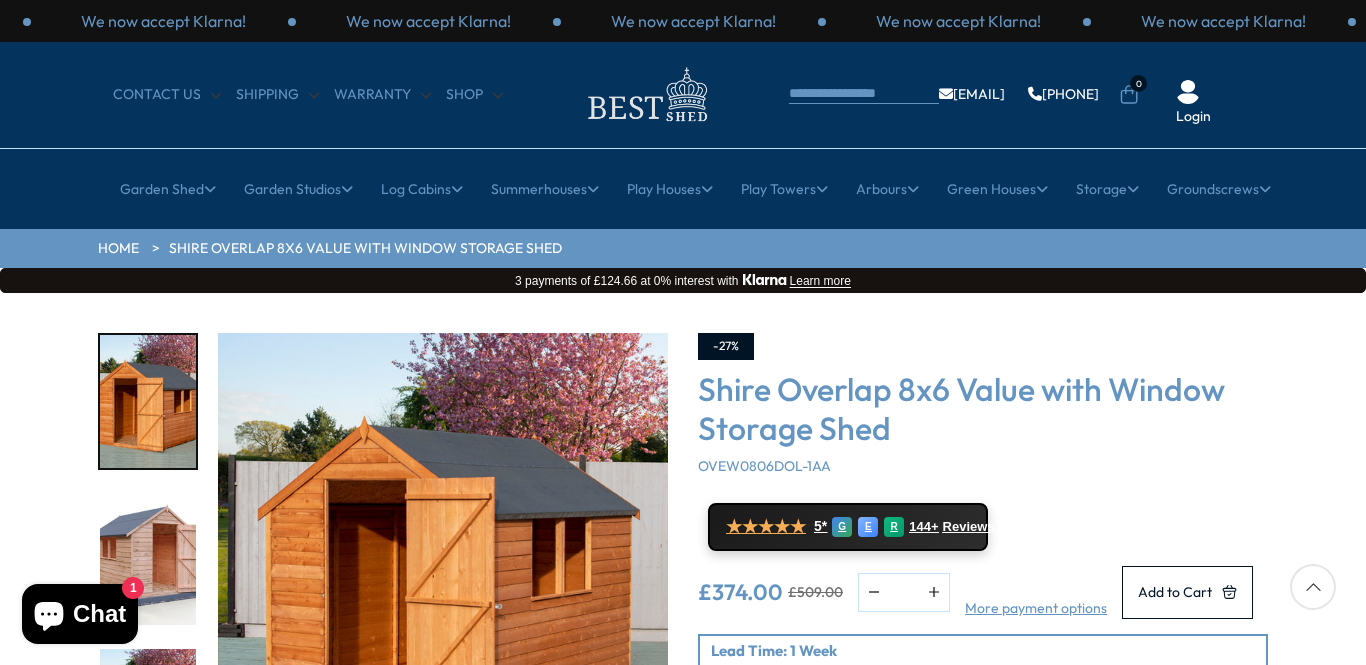 click on "CONTACT US
Shipping
Warranty
Shop
[EMAIL]
[PHONE]
0
Login" at bounding box center (683, 95) 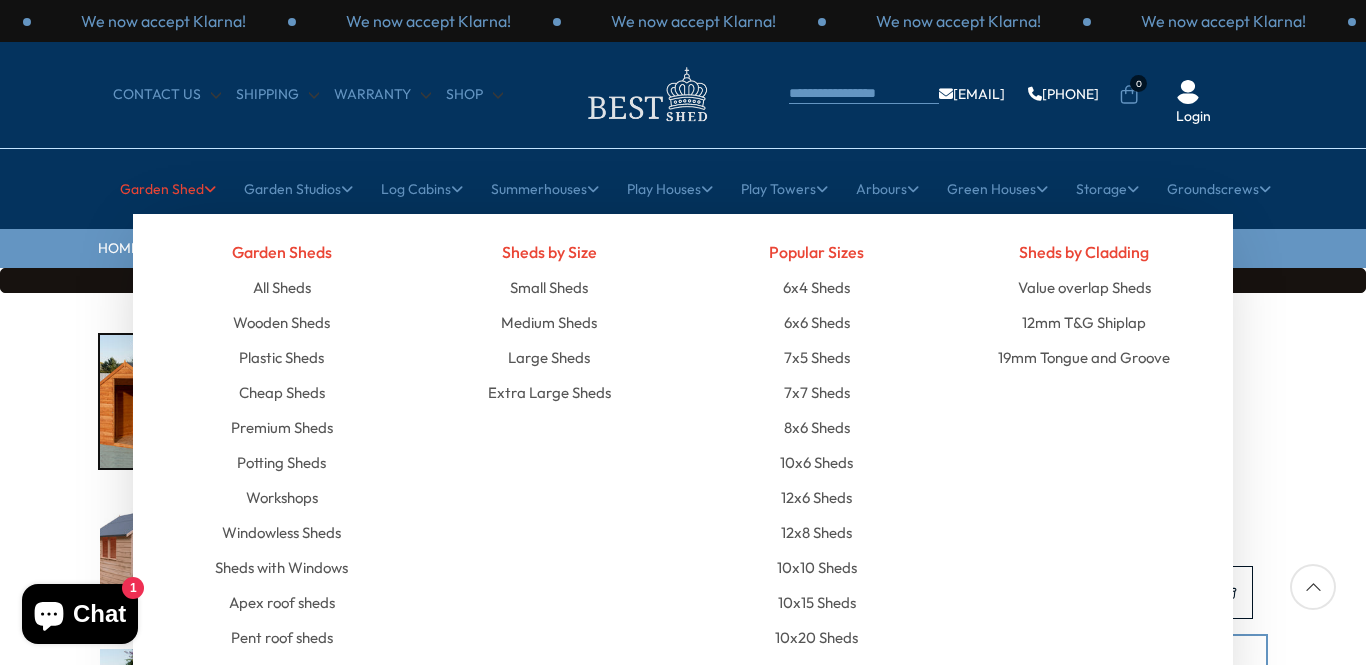 click on "Garden Shed" at bounding box center [168, 189] 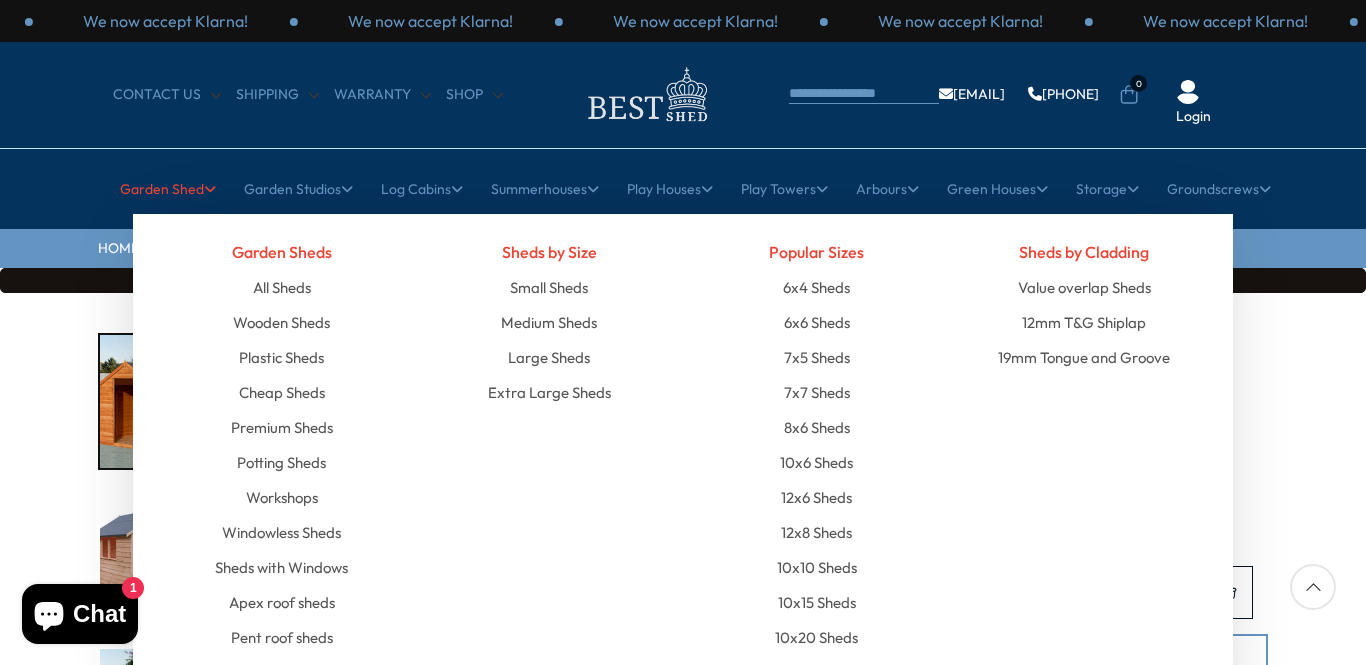 click on "Garden Sheds" at bounding box center [282, 252] 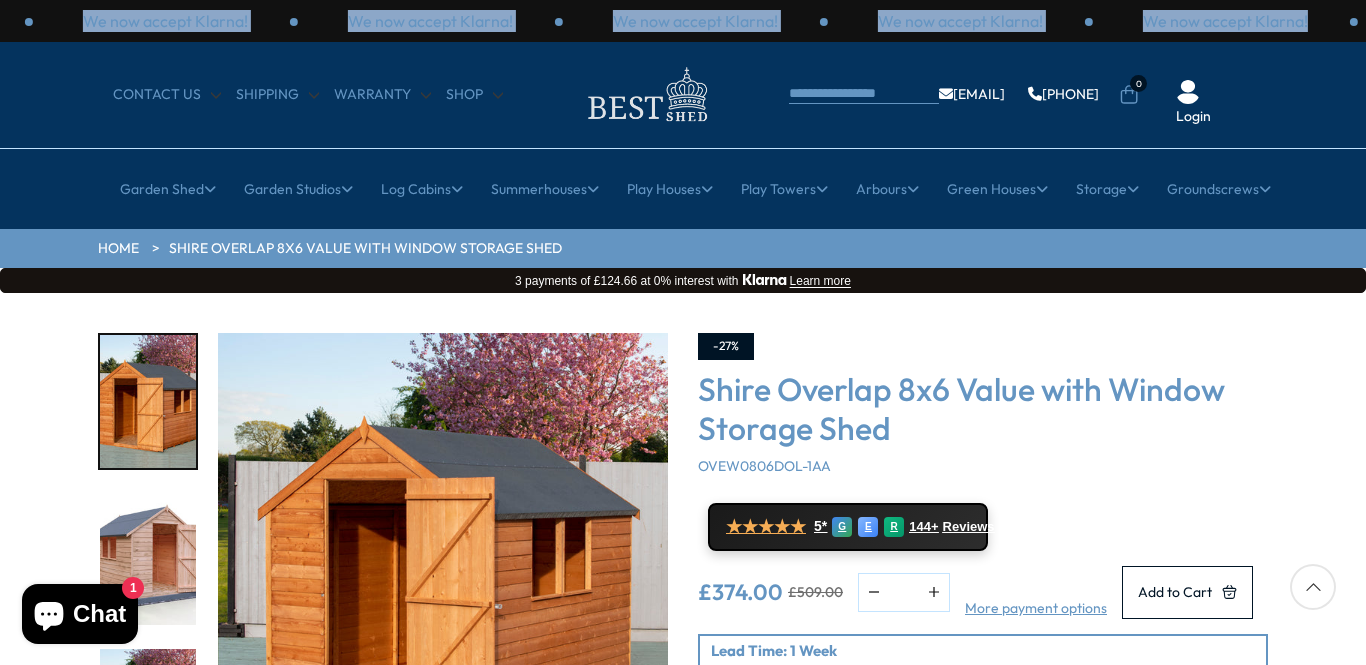 drag, startPoint x: 1365, startPoint y: 15, endPoint x: 1358, endPoint y: -103, distance: 118.20744 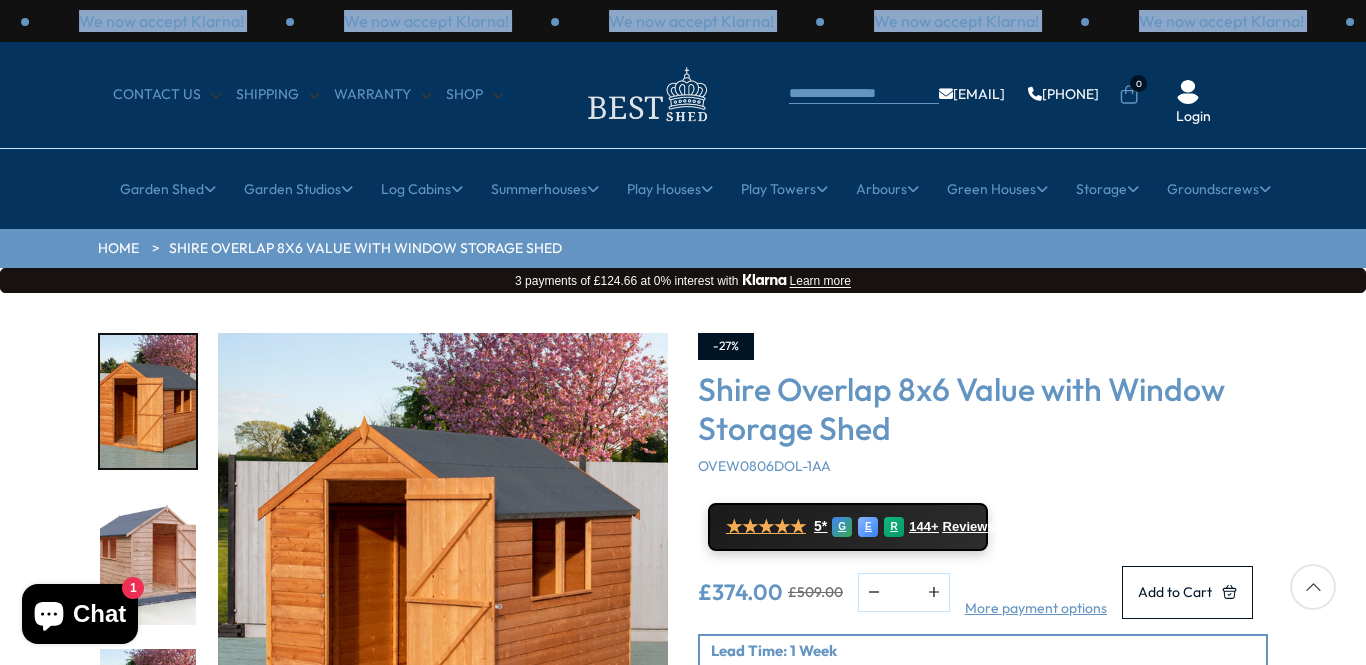click at bounding box center [148, 401] 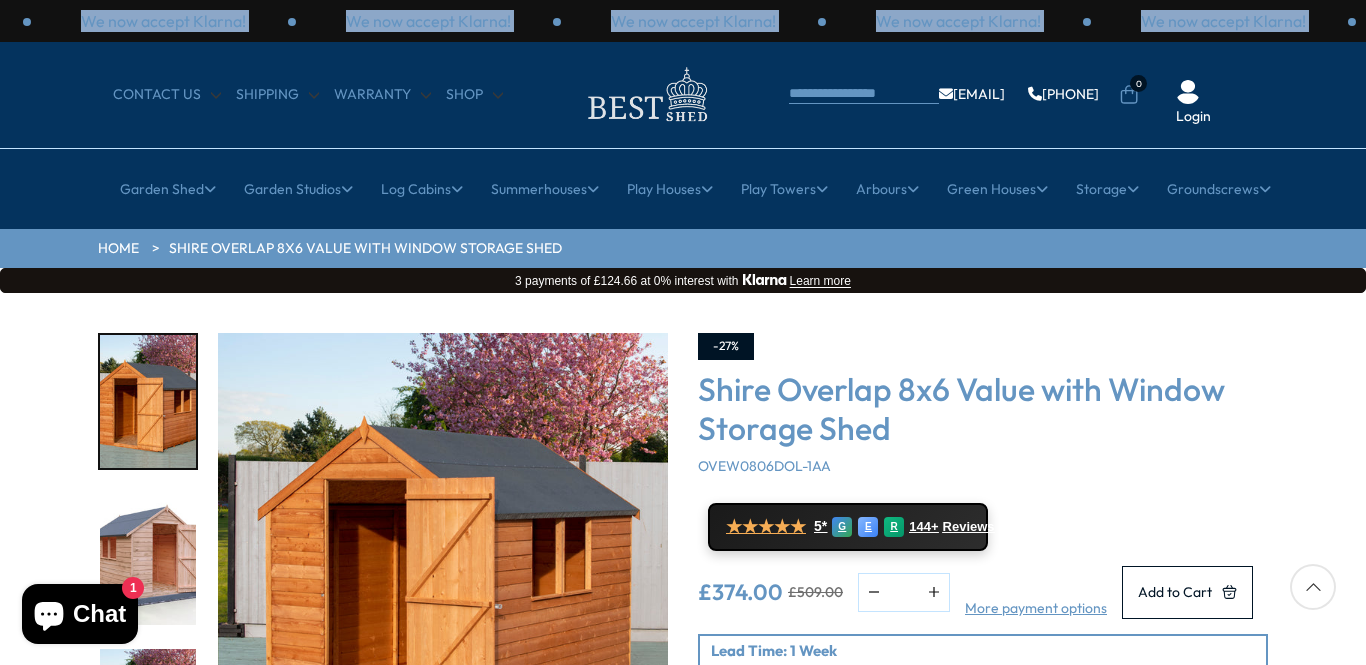 click at bounding box center [148, 401] 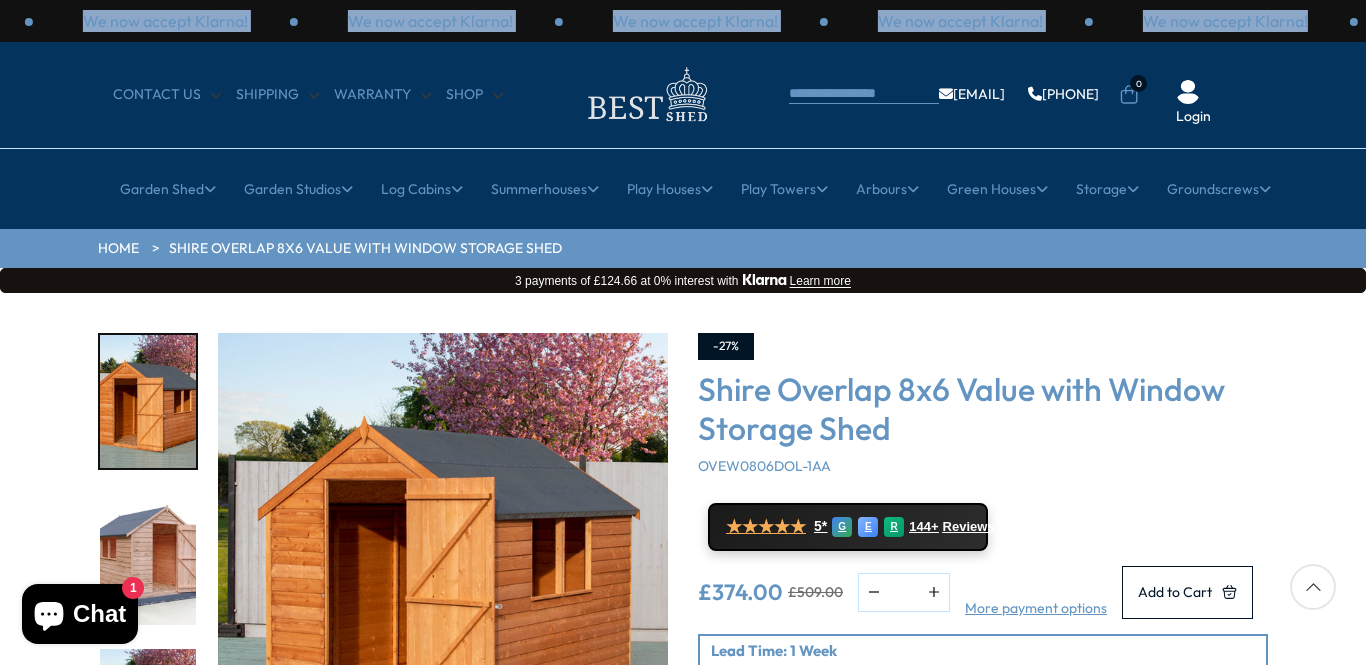 click at bounding box center [966, 575] 